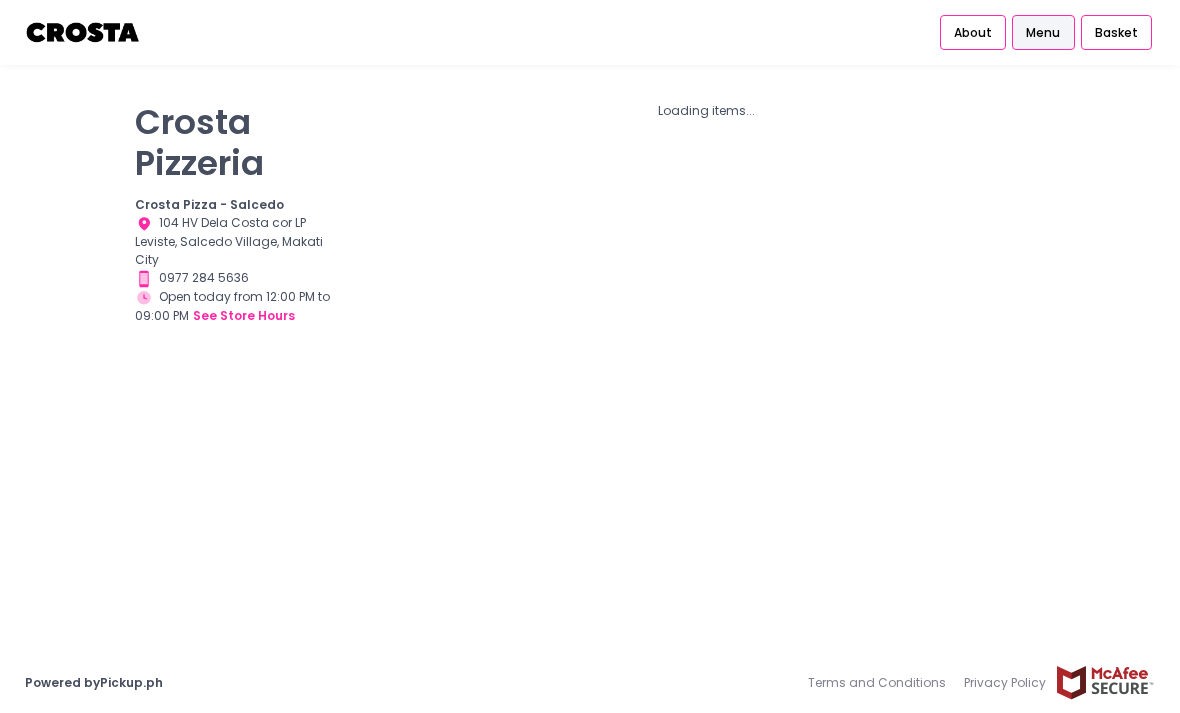 scroll, scrollTop: 39, scrollLeft: 0, axis: vertical 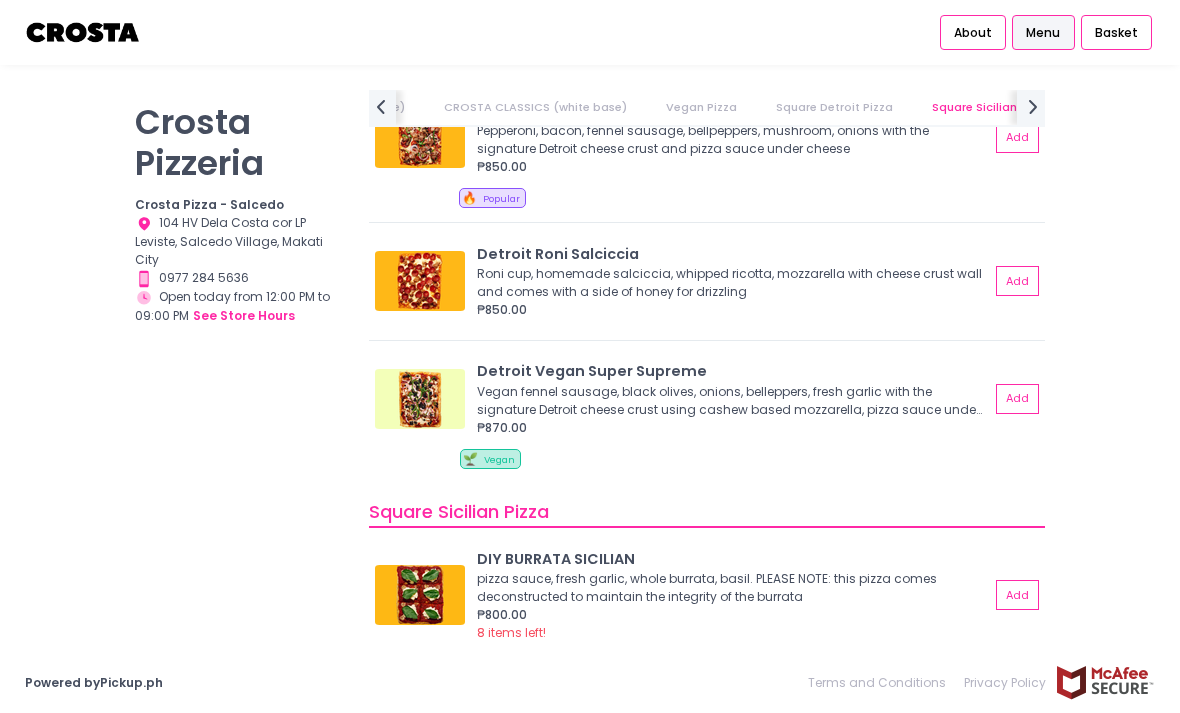 click on "Add" at bounding box center (1017, 399) 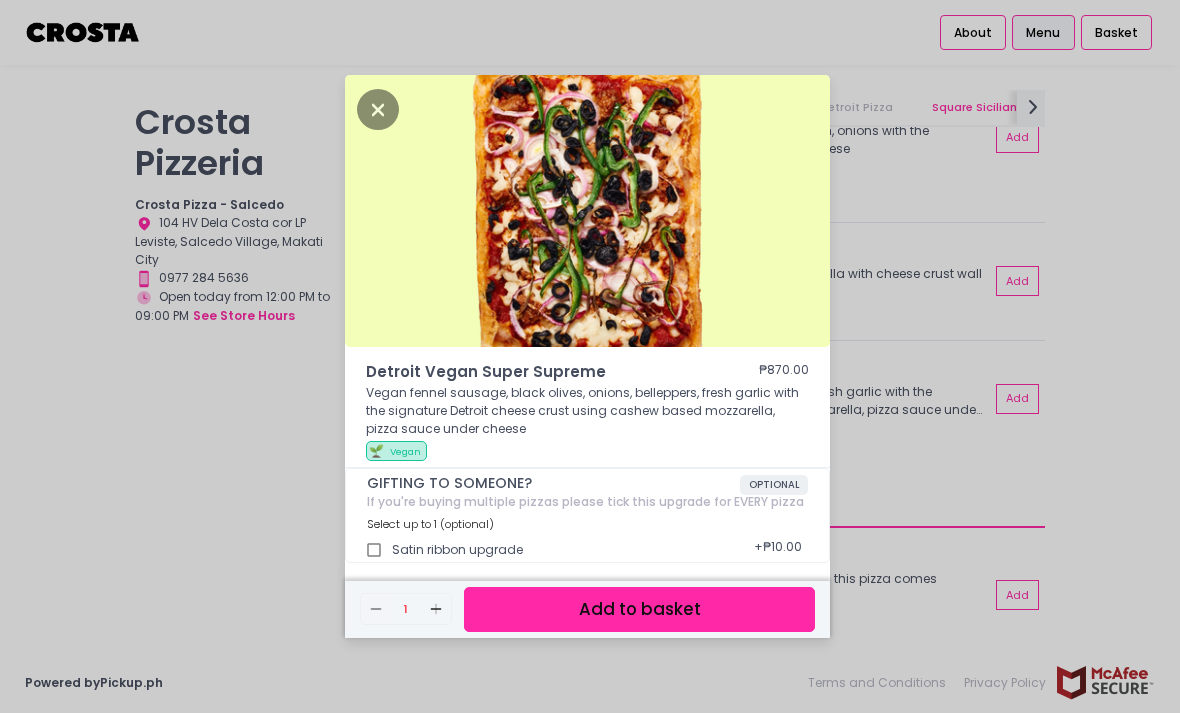 click at bounding box center [378, 109] 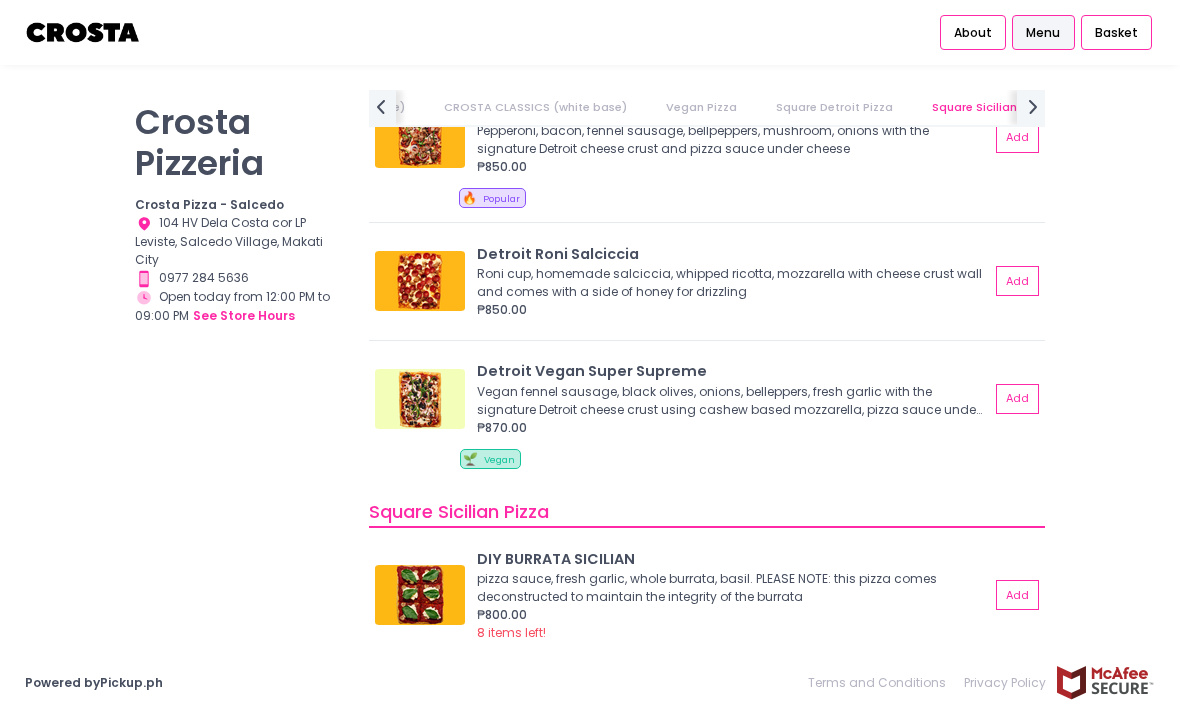 scroll, scrollTop: 0, scrollLeft: 0, axis: both 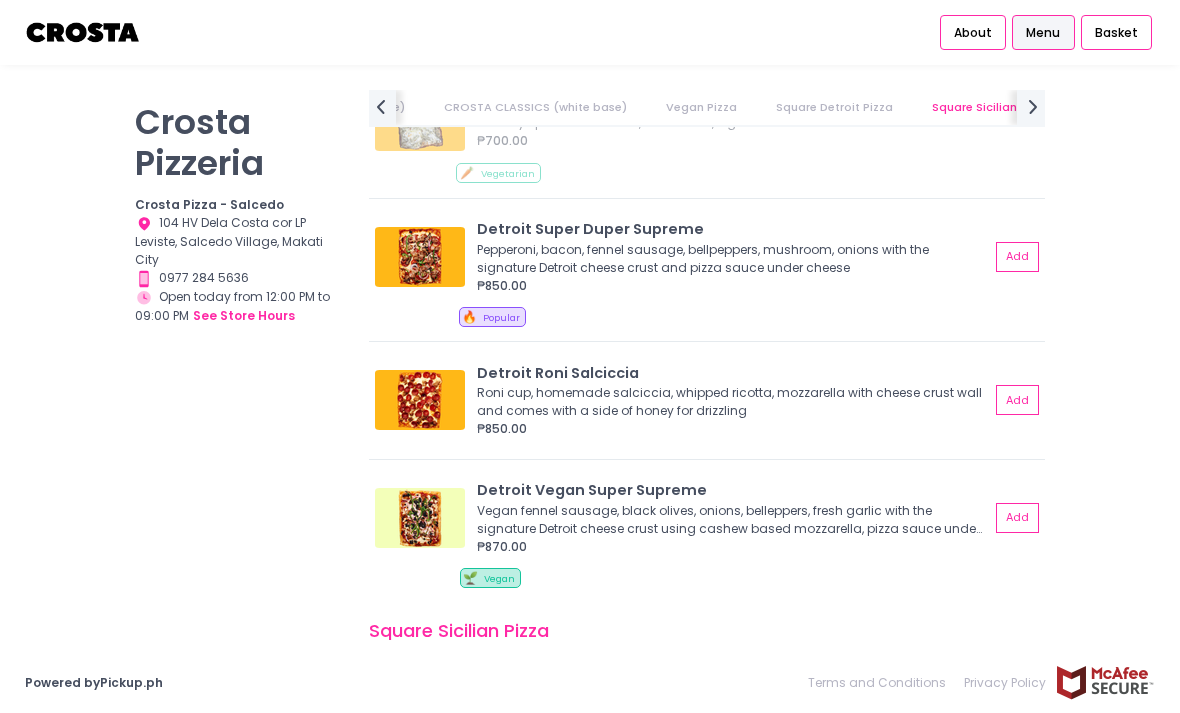 click on "Add" at bounding box center [1017, 257] 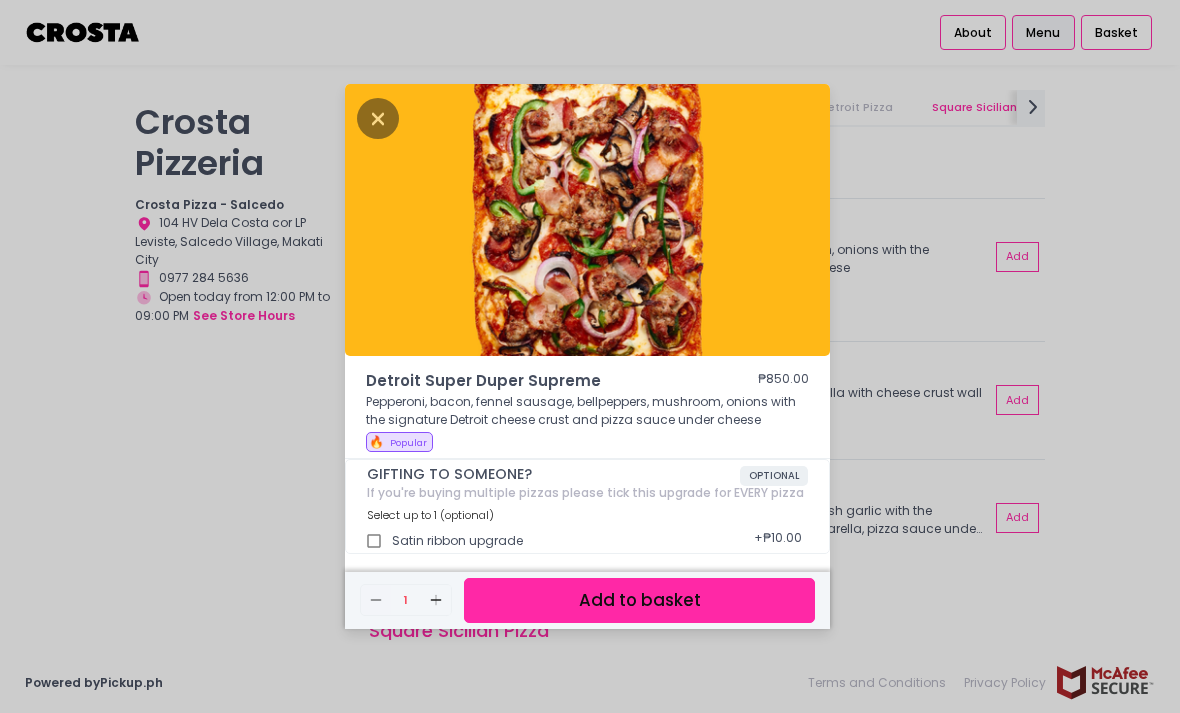 click on "Add to basket" at bounding box center (639, 600) 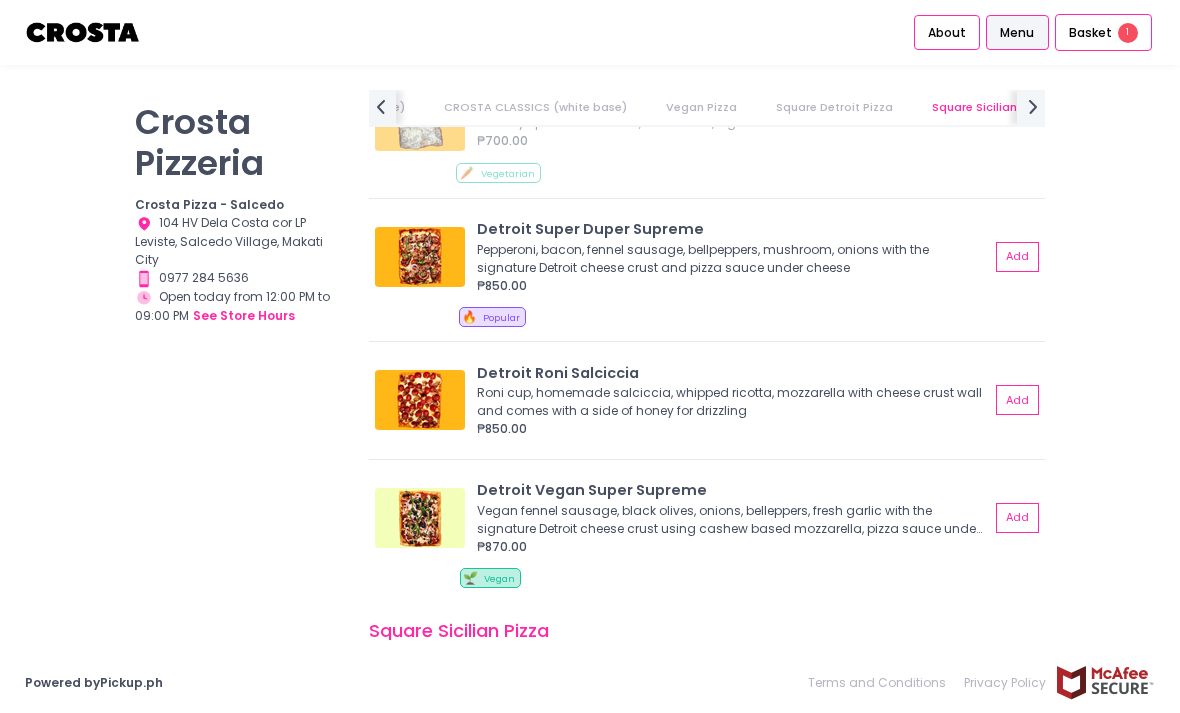 click on "Basket 1" at bounding box center [1103, 33] 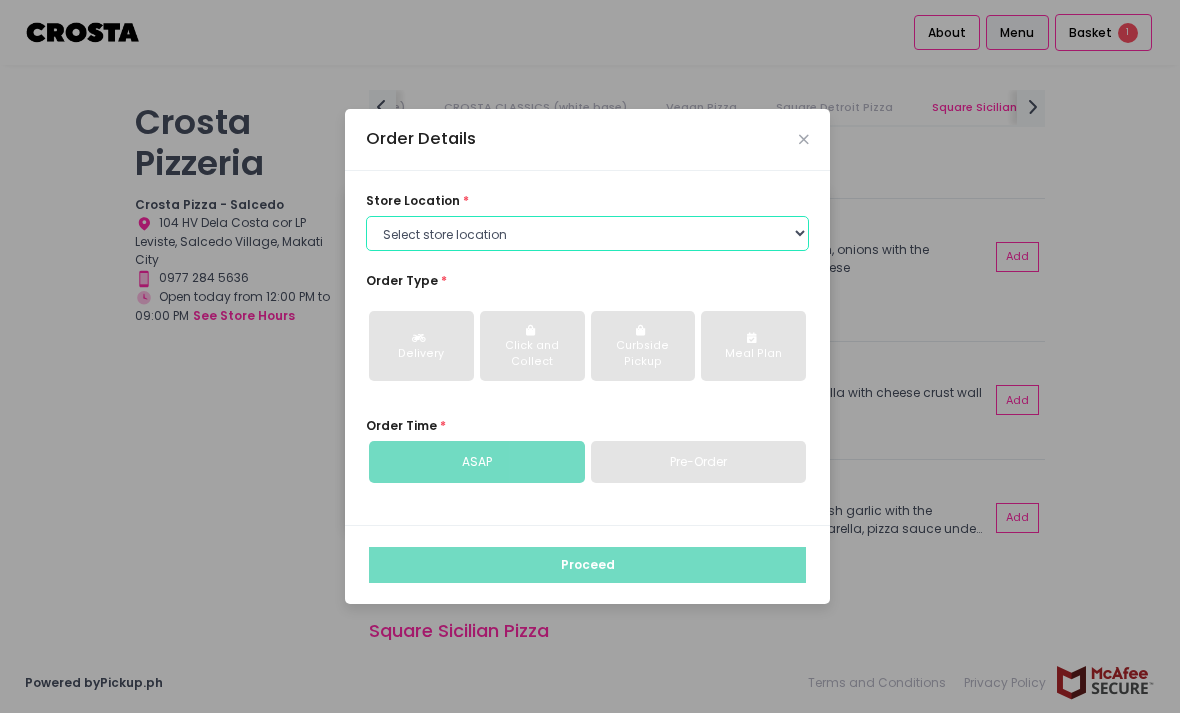 click on "Select store location Crosta Pizza - Salcedo  Crosta Pizza - San Juan" at bounding box center [587, 234] 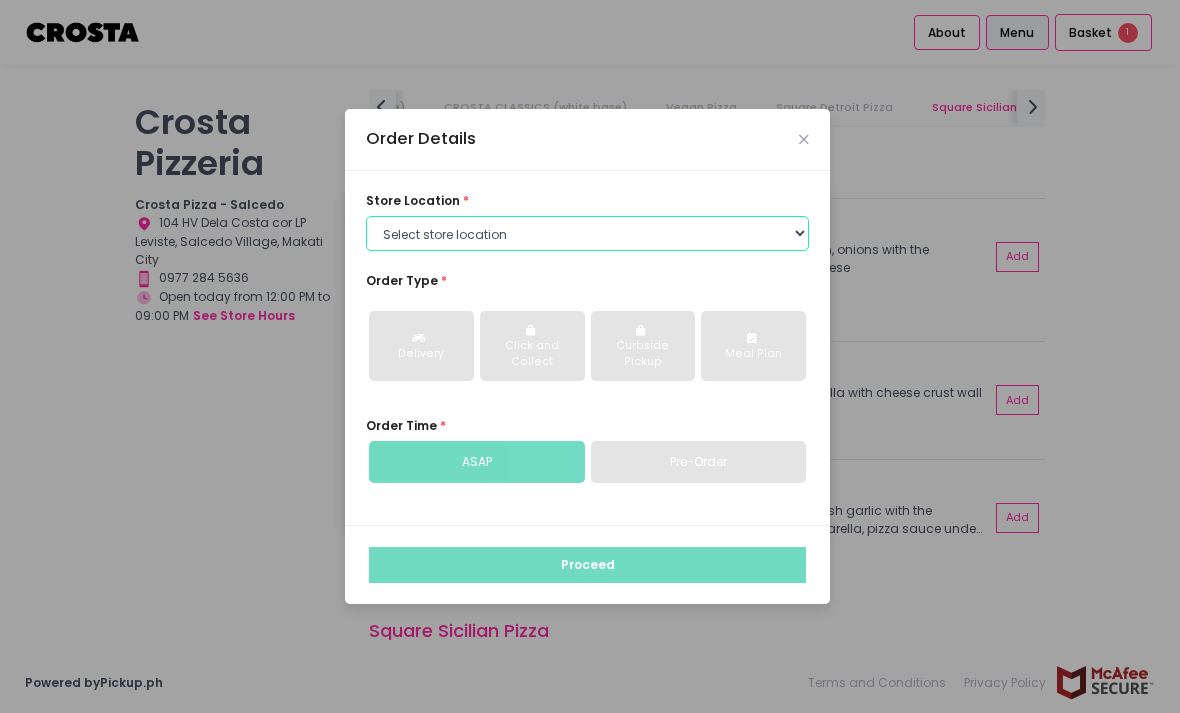 select on "5fabb2e53664a8677beaeb89" 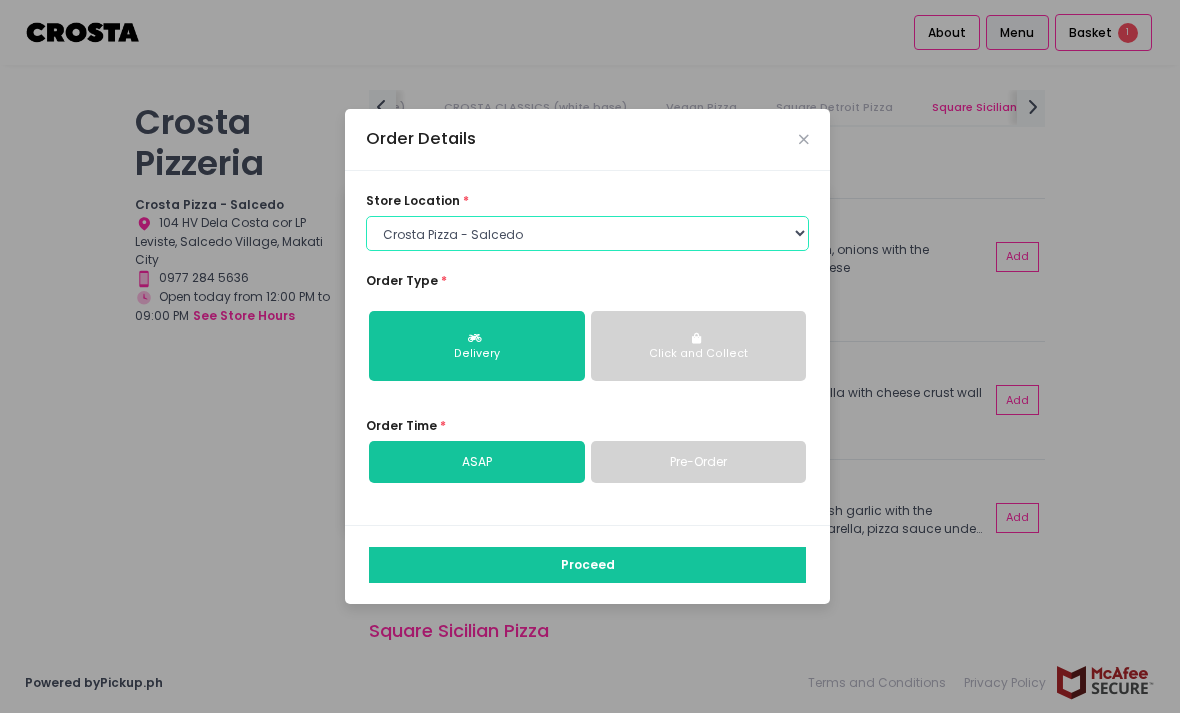 scroll, scrollTop: 64, scrollLeft: 0, axis: vertical 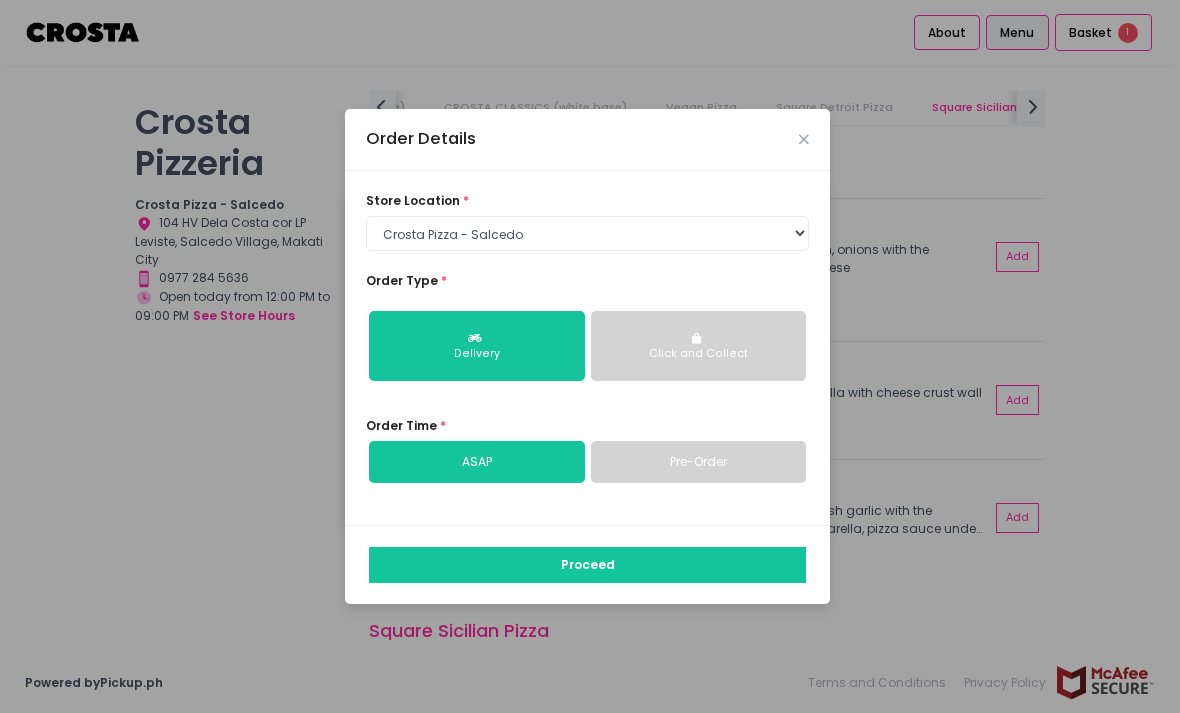 click on "Pre-Order" at bounding box center (699, 462) 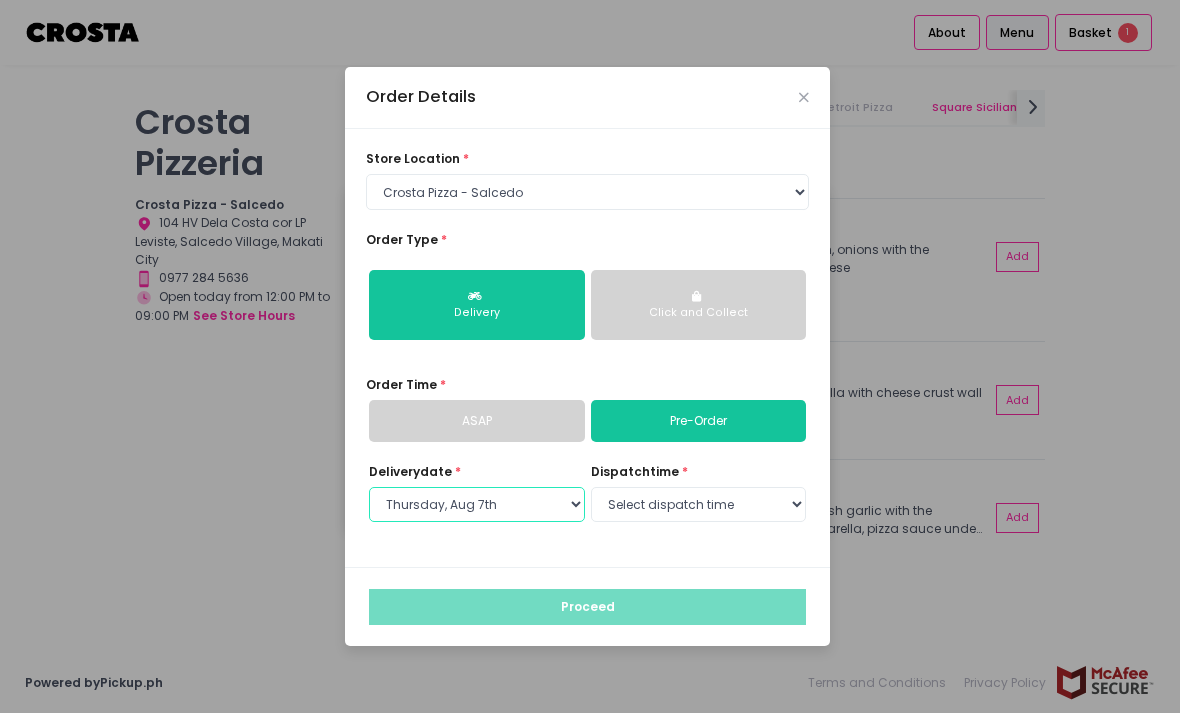 click on "Select Delivery date Thursday, Aug 7th Friday, Aug 8th Saturday, Aug 9th" at bounding box center (477, 505) 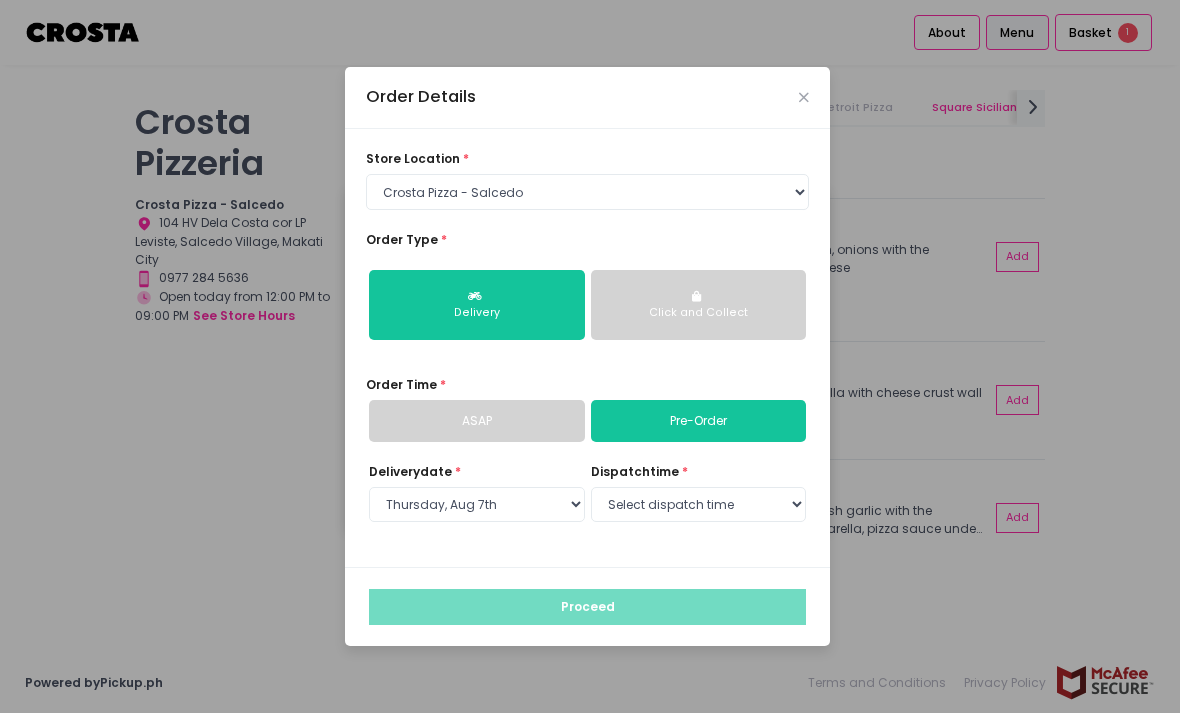 click on "Select dispatch time 12:00 PM - 12:30 PM 12:30 PM - 01:00 PM 01:00 PM - 01:30 PM 01:30 PM - 02:00 PM 02:00 PM - 02:30 PM 02:30 PM - 03:00 PM 03:00 PM - 03:30 PM 03:30 PM - 04:00 PM 04:00 PM - 04:30 PM 04:30 PM - 05:00 PM 05:00 PM - 05:30 PM 05:30 PM - 06:00 PM 06:00 PM - 06:30 PM 06:30 PM - 07:00 PM 07:00 PM - 07:30 PM 07:30 PM - 08:00 PM 08:00 PM - 08:30 PM 08:30 PM - 09:00 PM 09:00 PM - 09:30 PM 09:30 PM - 10:00 PM" at bounding box center [699, 505] 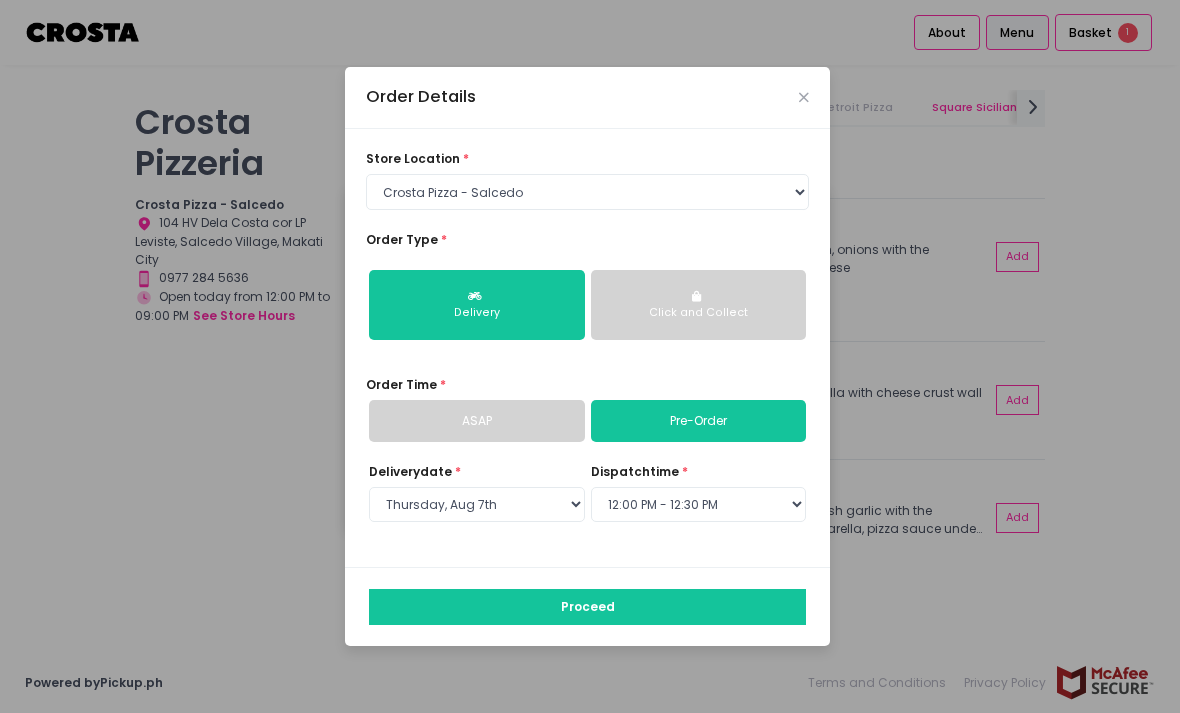 click on "Proceed" at bounding box center [587, 607] 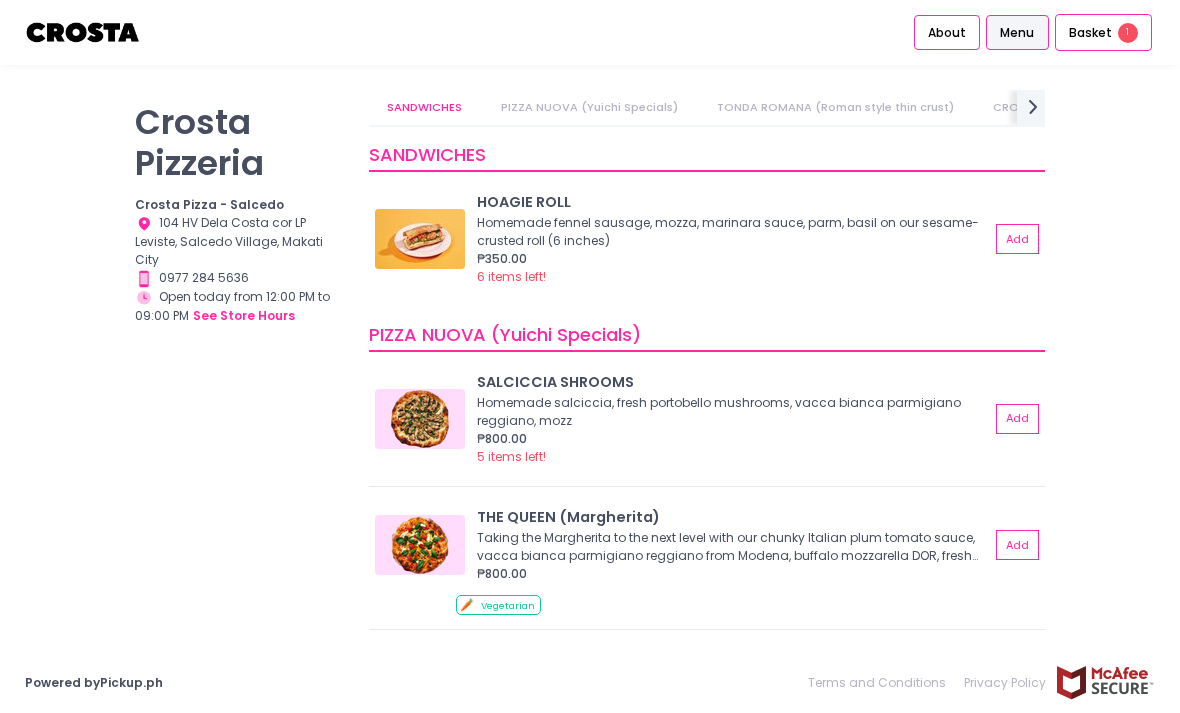 click on "Basket" at bounding box center [1090, 33] 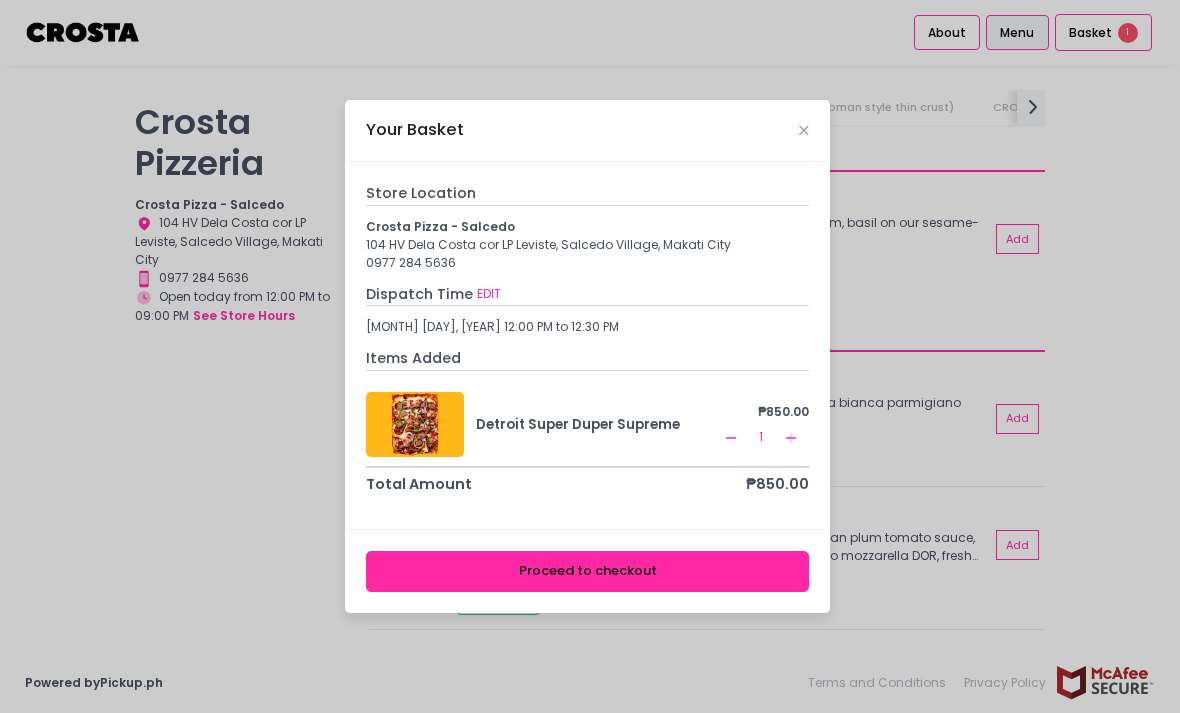 click on "Proceed to checkout" at bounding box center [587, 571] 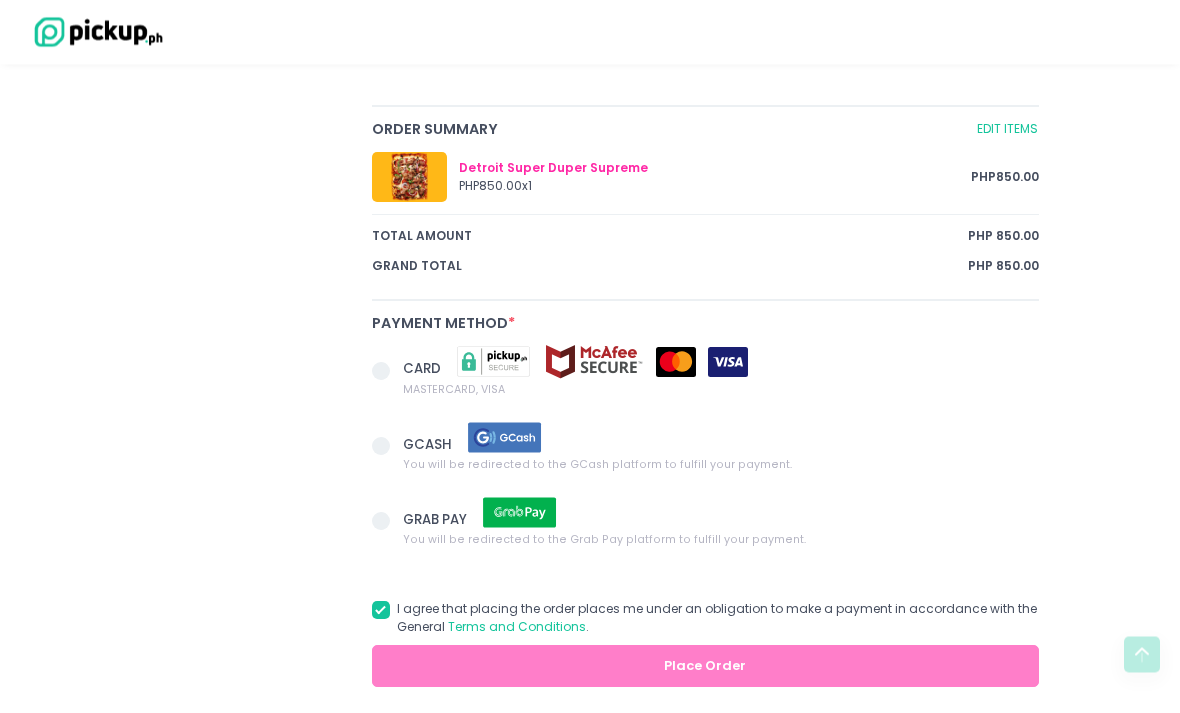 scroll, scrollTop: 932, scrollLeft: 0, axis: vertical 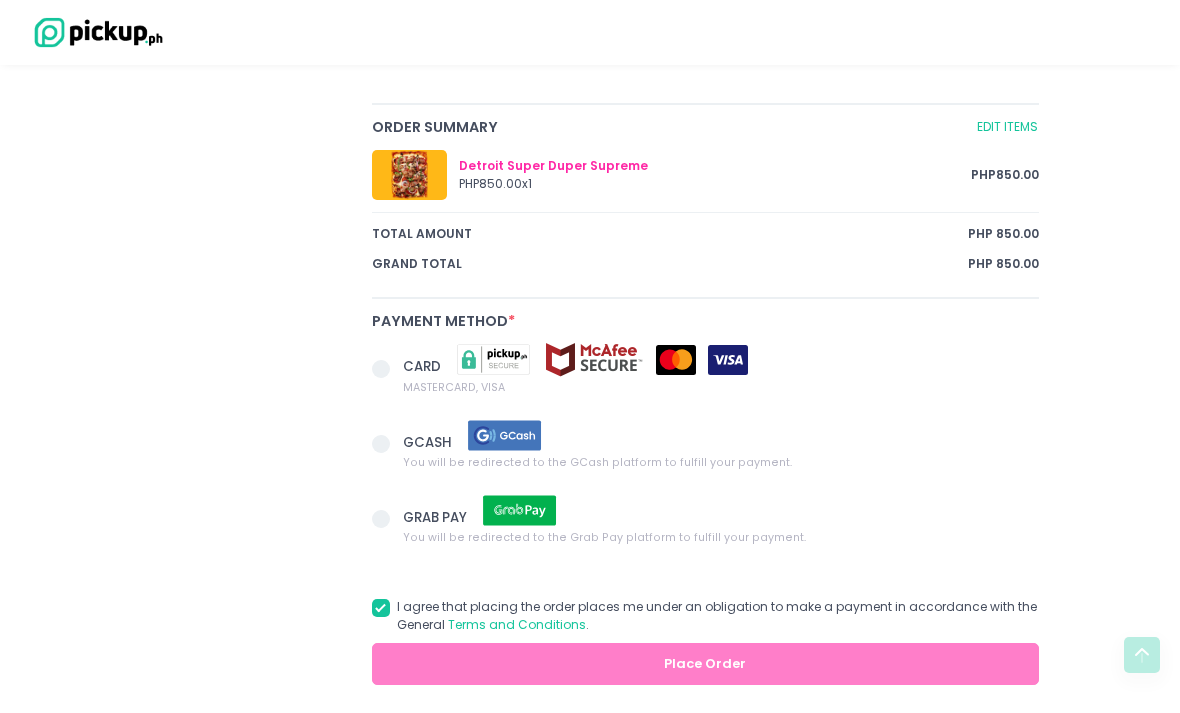 click on "You will be redirected to the GCash platform to fulfill your payment." at bounding box center [597, 462] 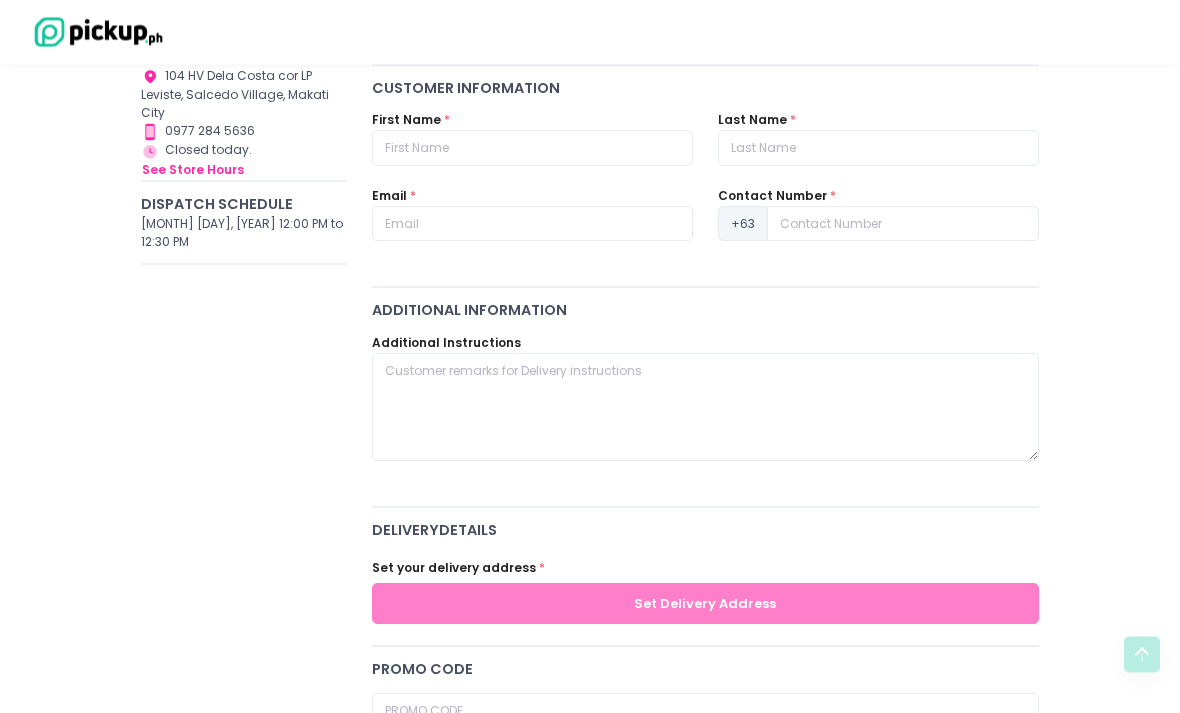 scroll, scrollTop: 251, scrollLeft: 0, axis: vertical 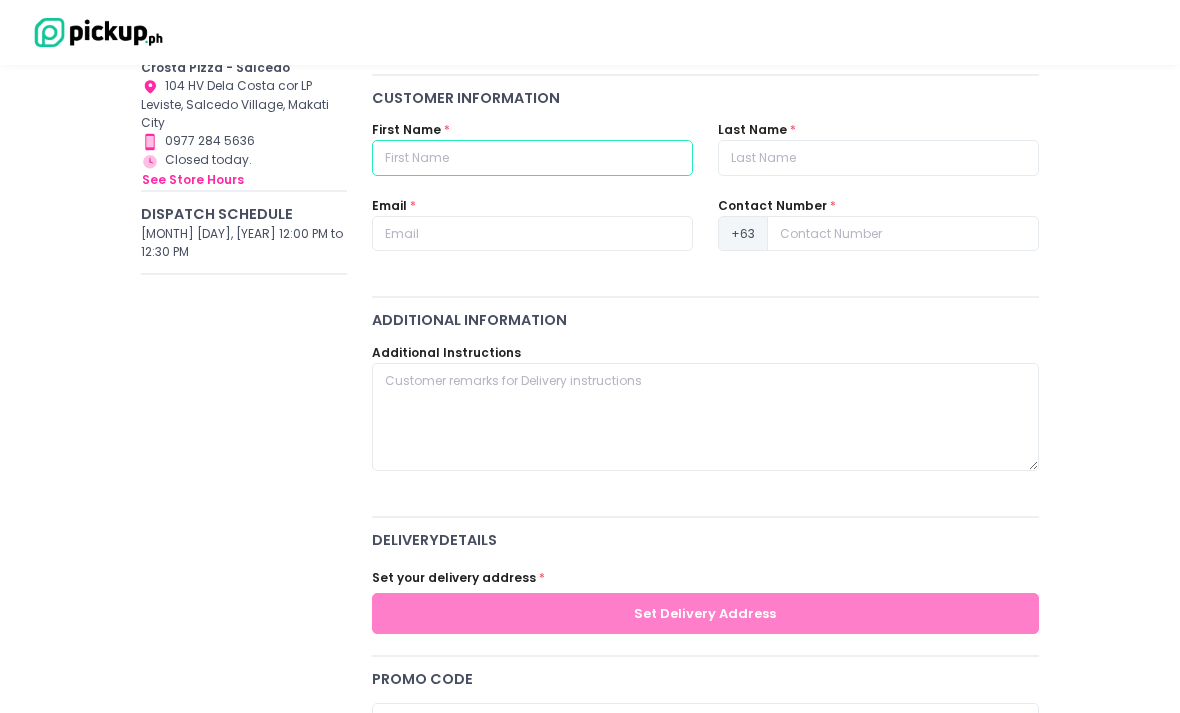 click at bounding box center (532, 158) 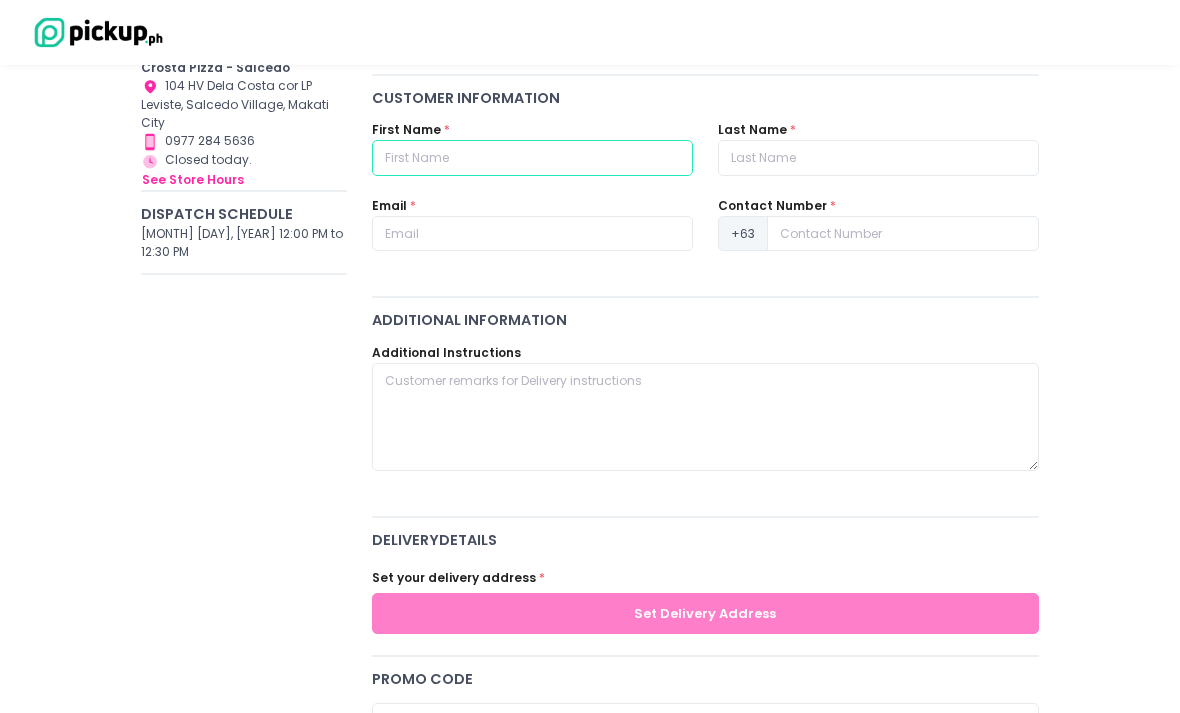 type on "[FIRST] [LAST]" 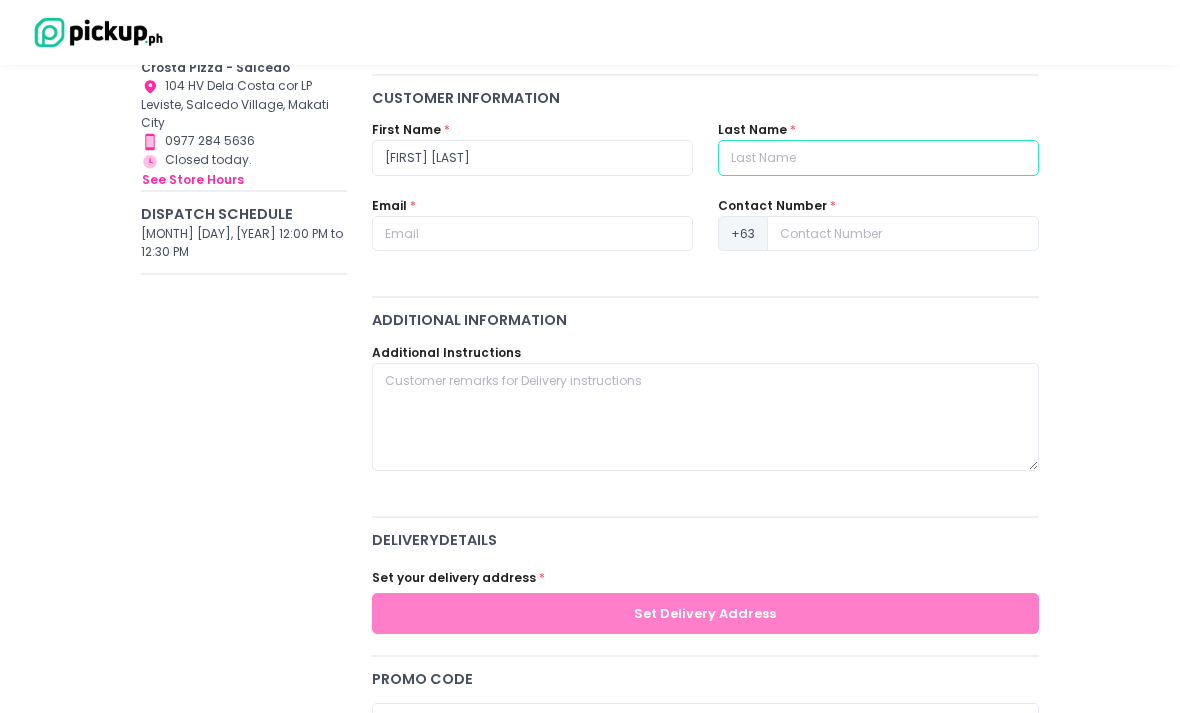 radio on "true" 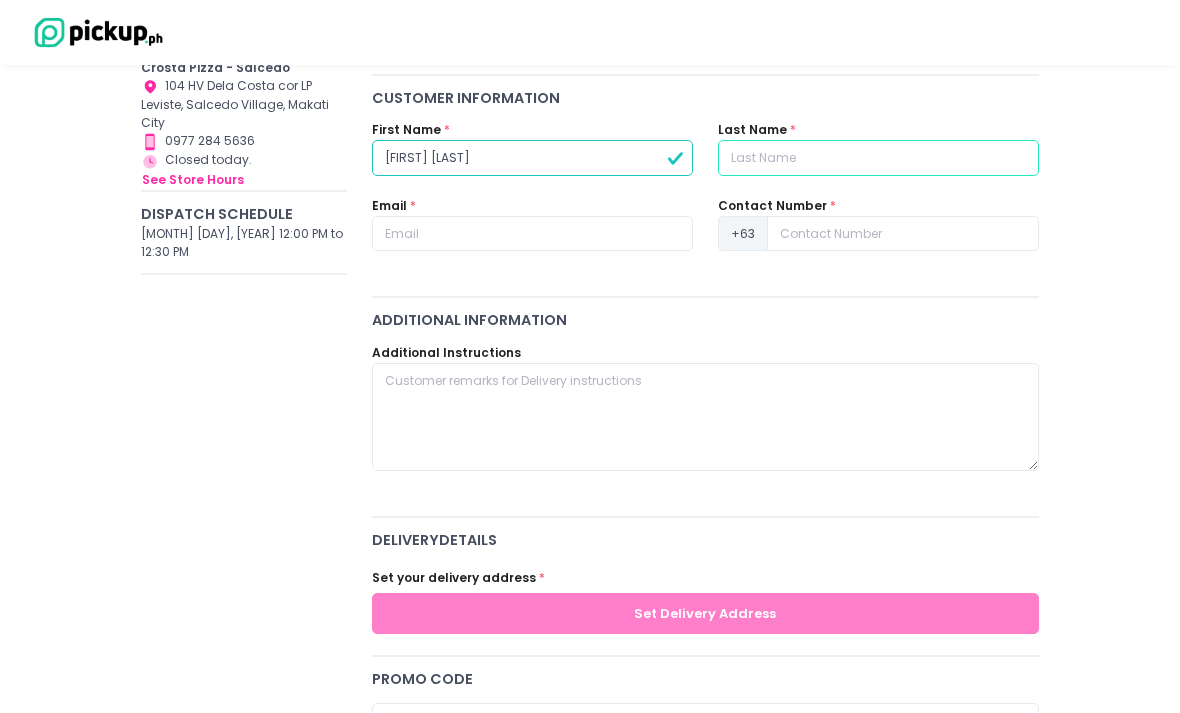 click at bounding box center [878, 158] 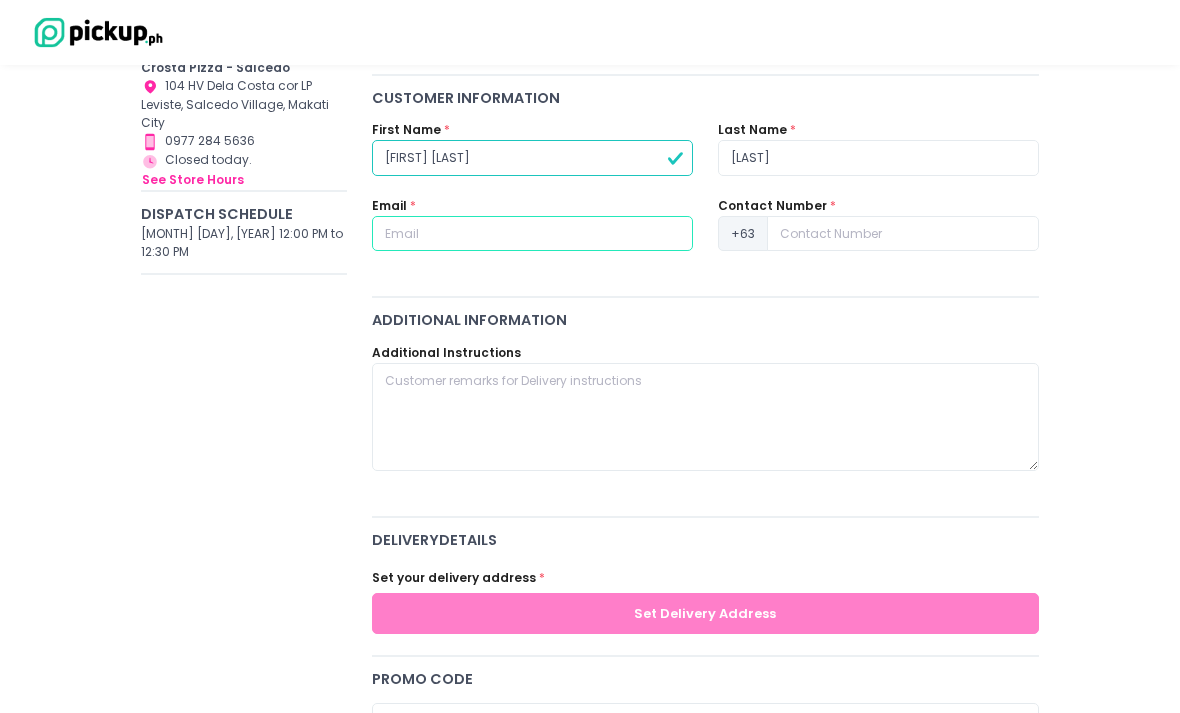 radio on "true" 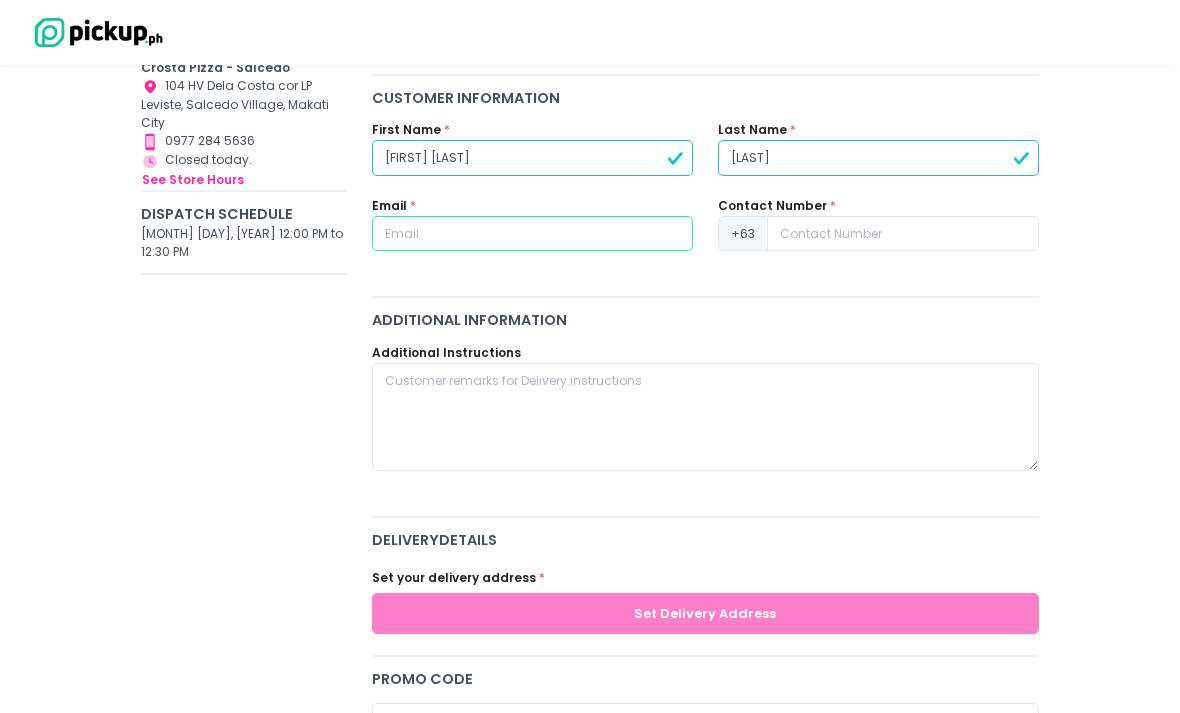 click at bounding box center [532, 234] 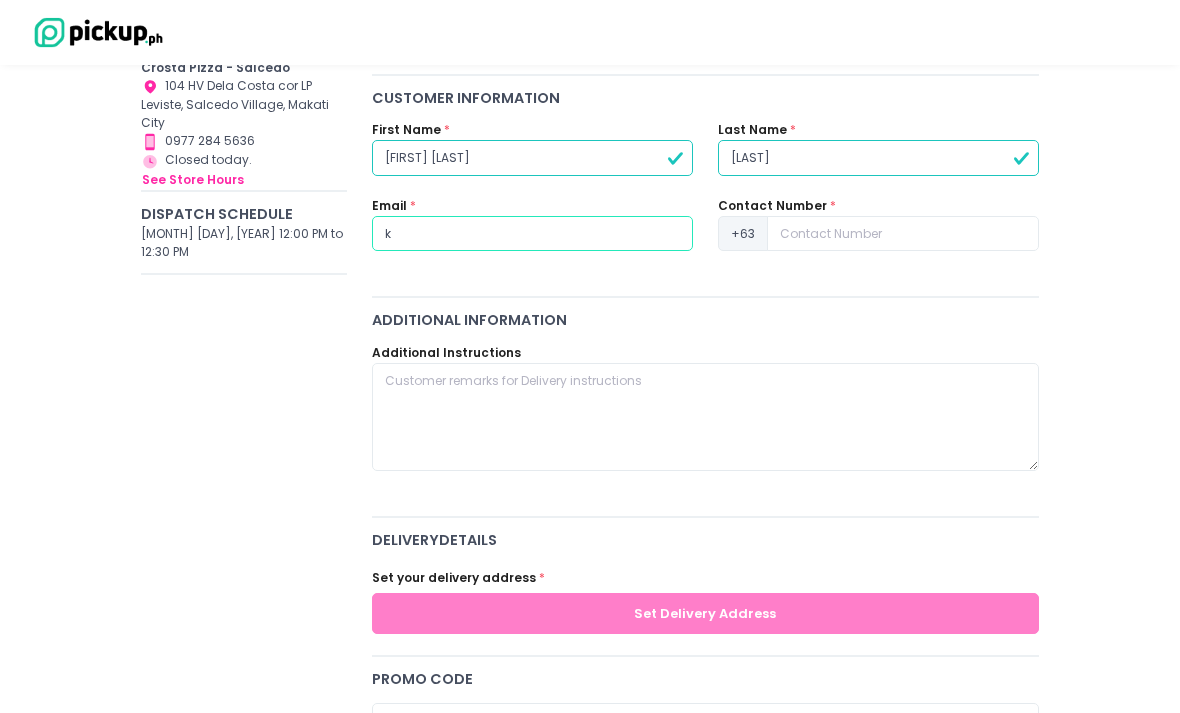 radio on "true" 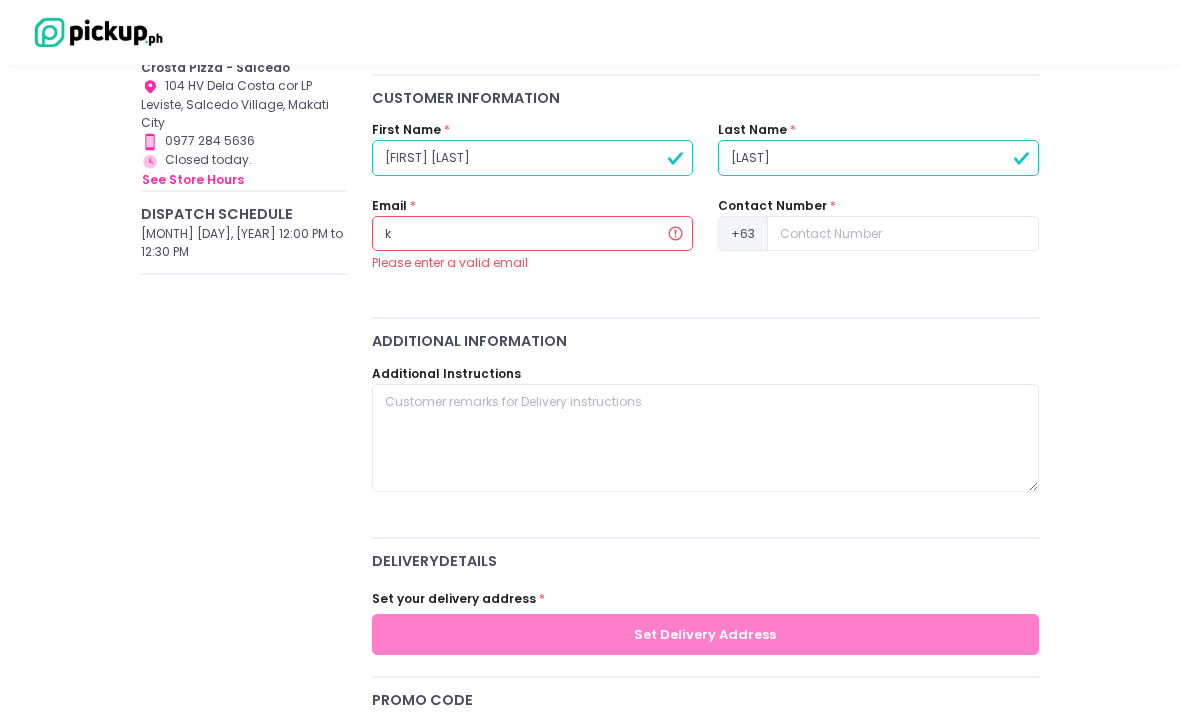 type on "kl" 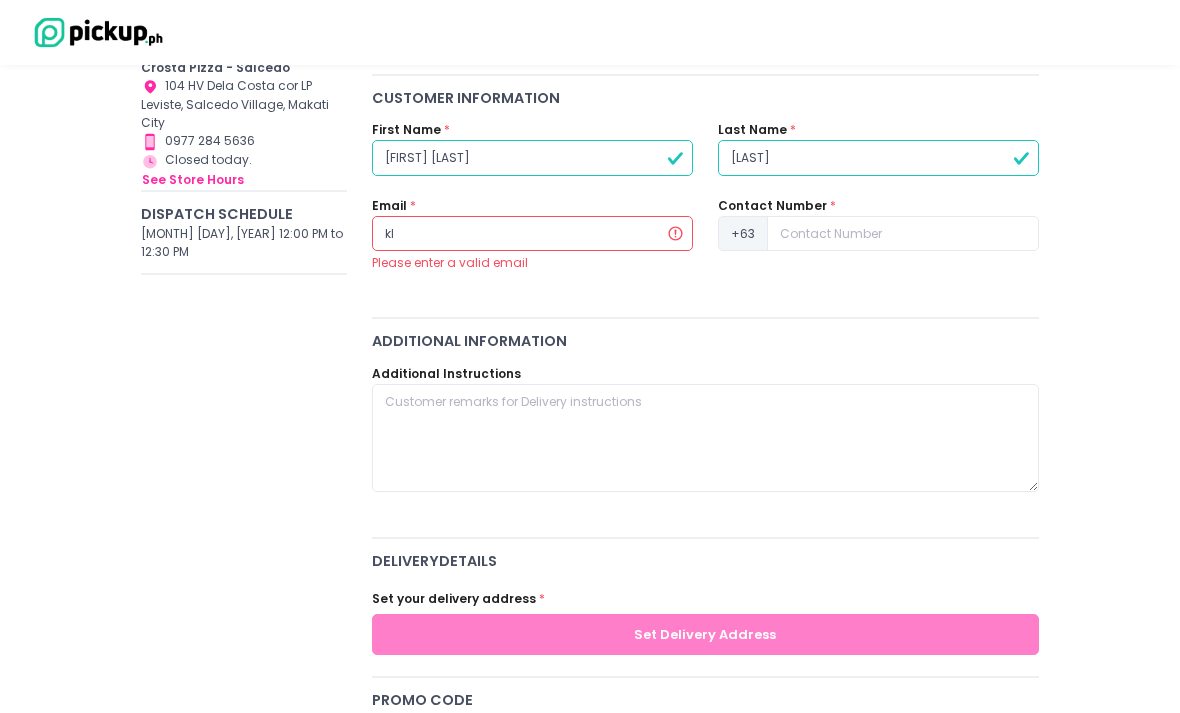 radio on "true" 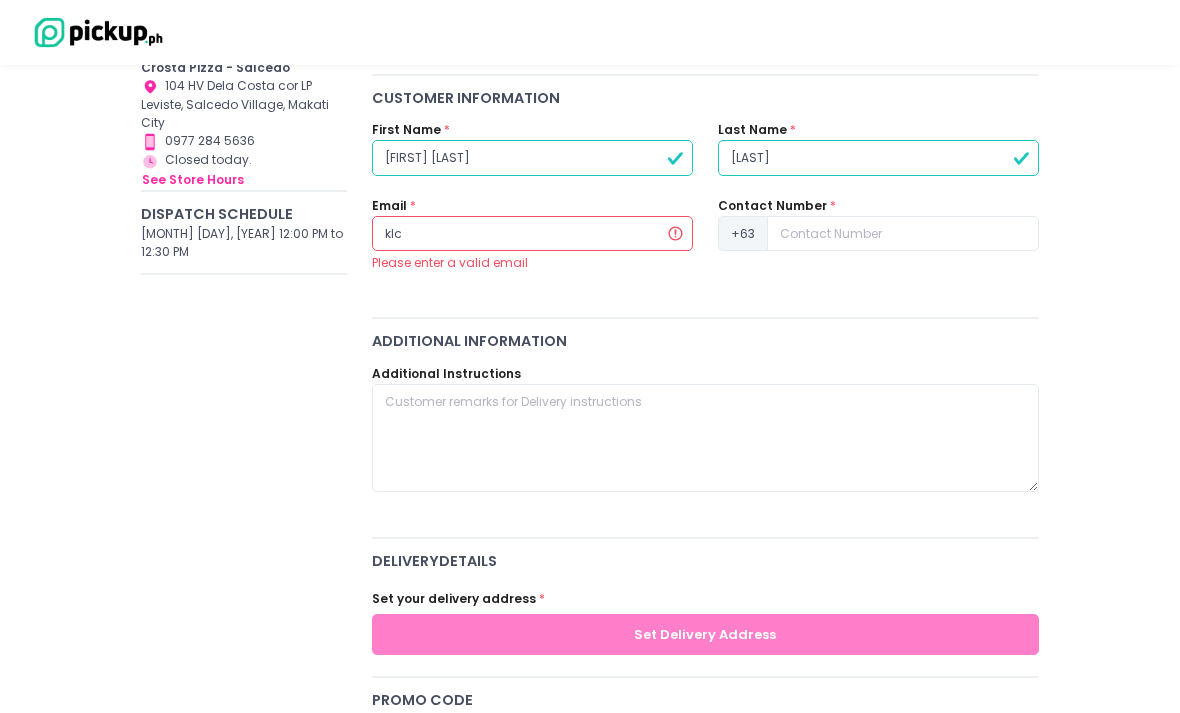 radio on "true" 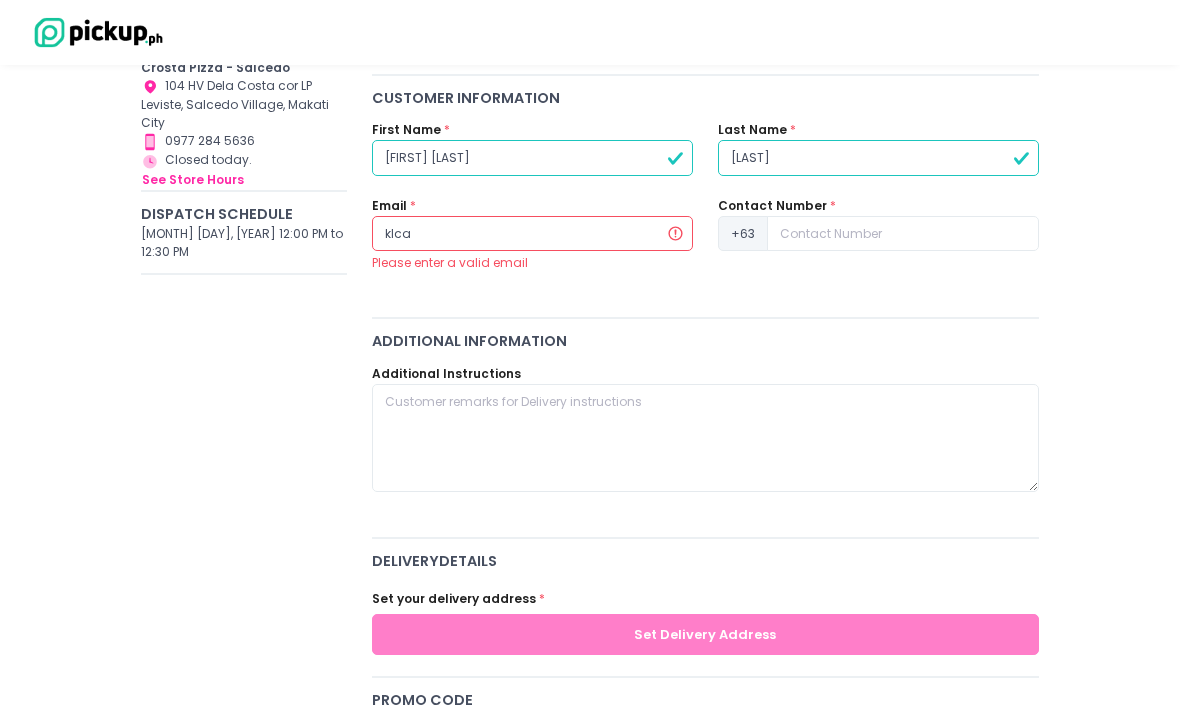 radio on "true" 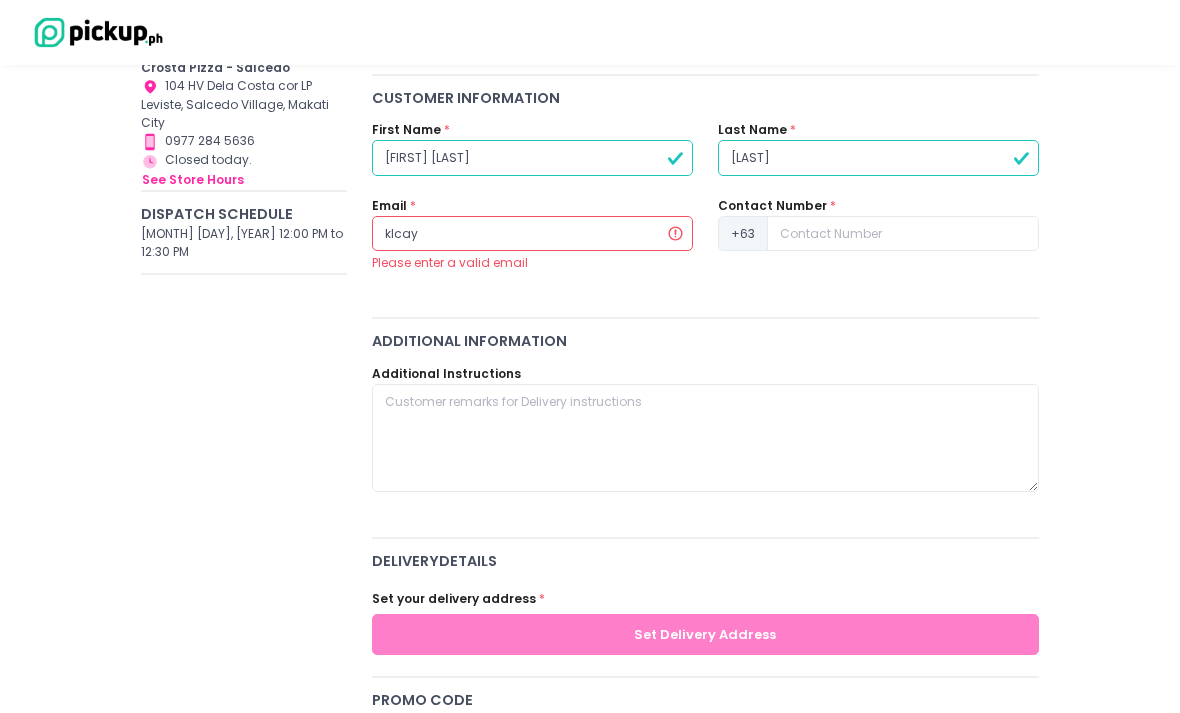 radio on "true" 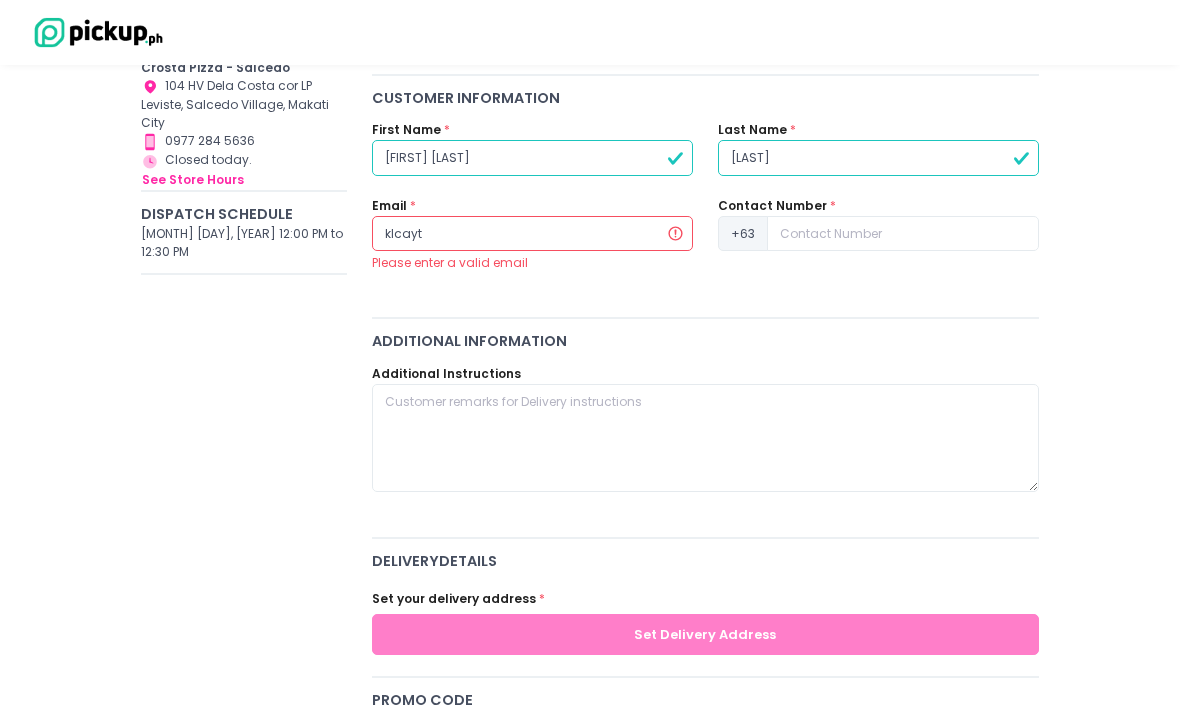 radio on "true" 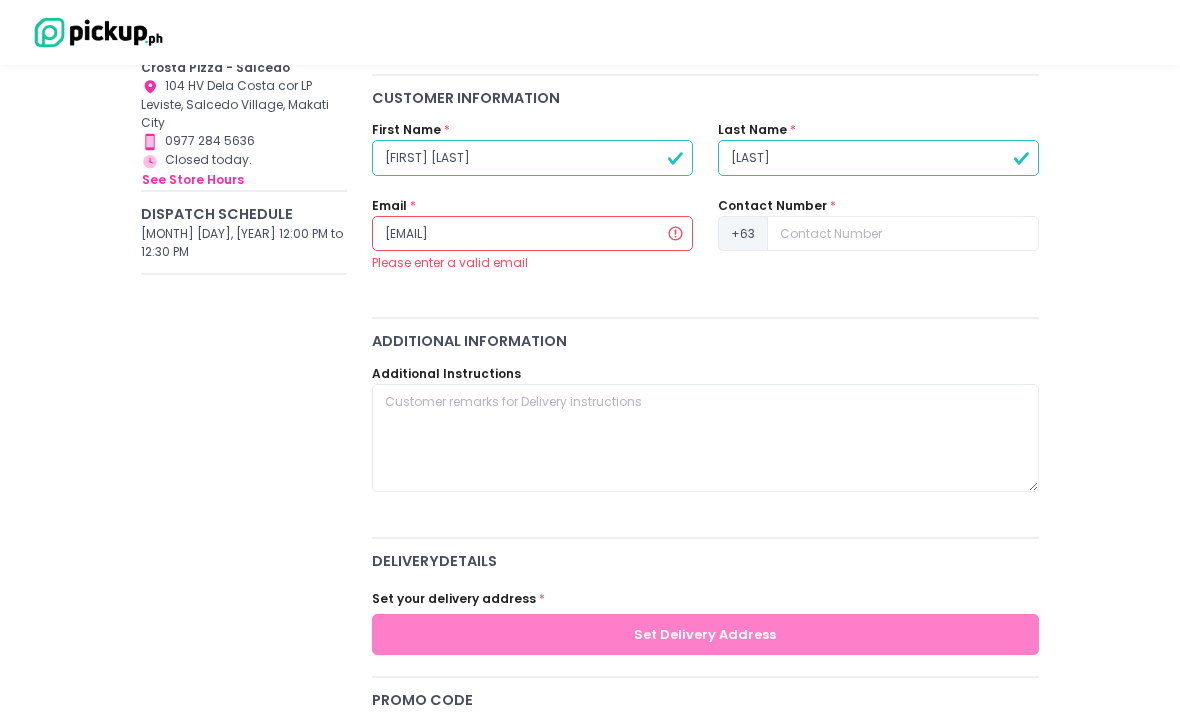 radio on "true" 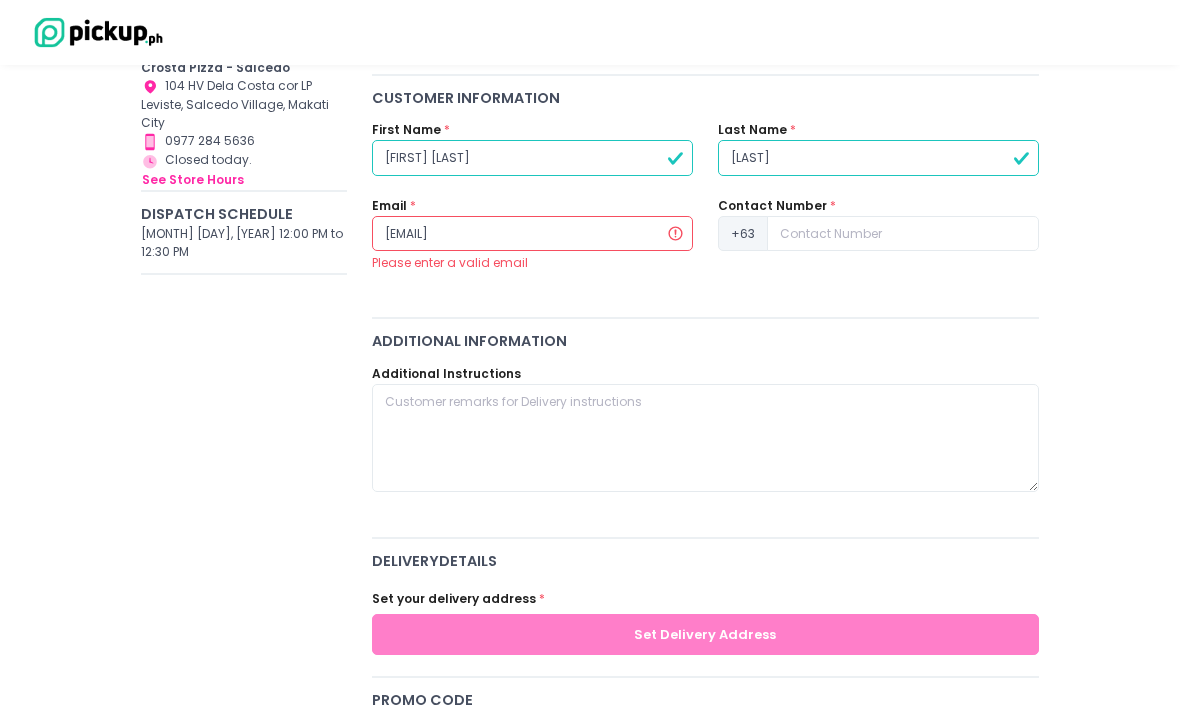 type on "[EMAIL]" 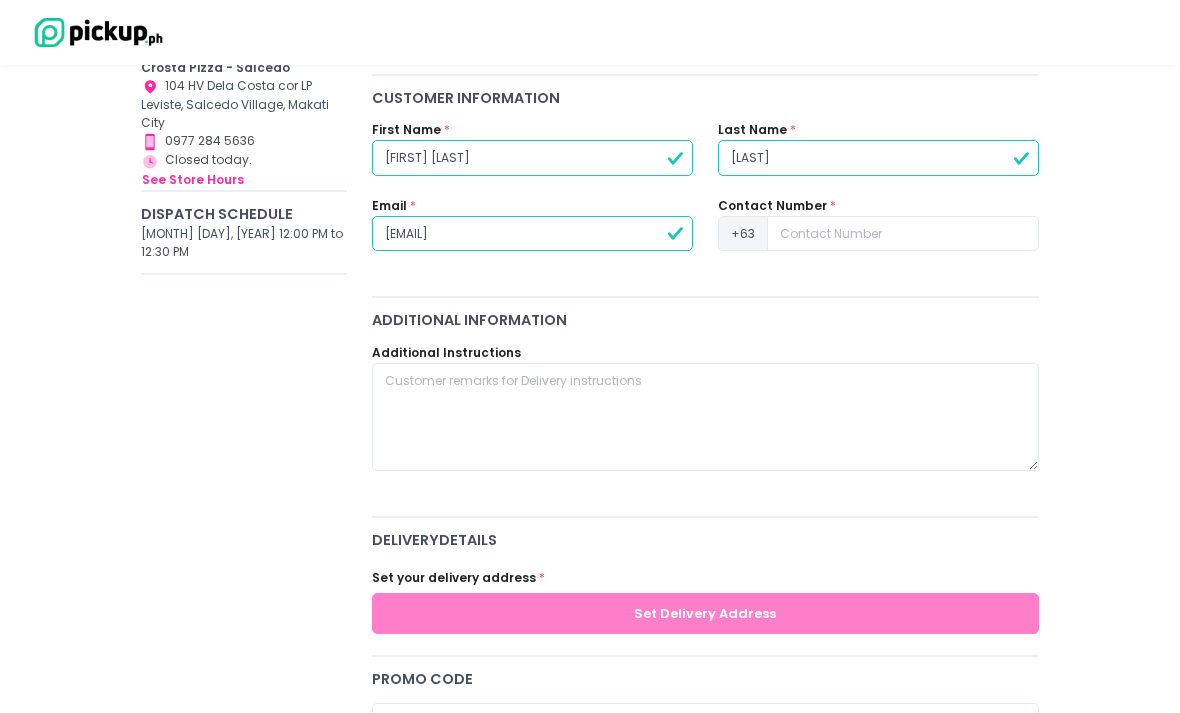 type on "[EMAIL]" 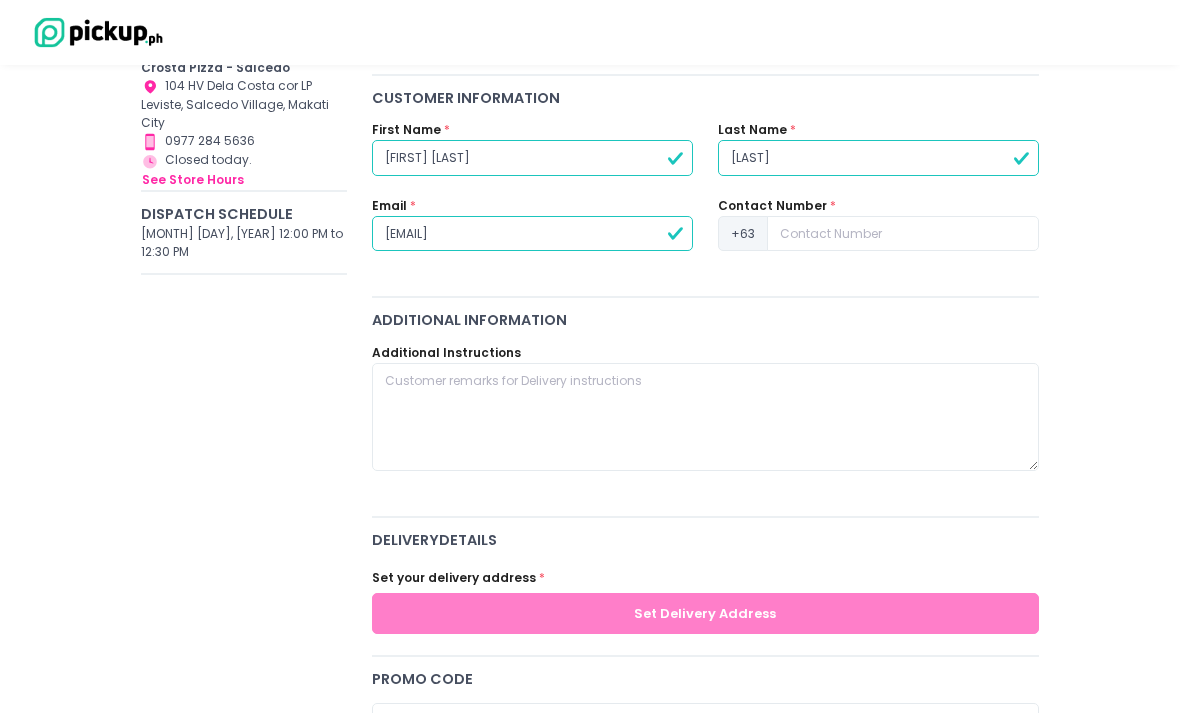 type on "[EMAIL]" 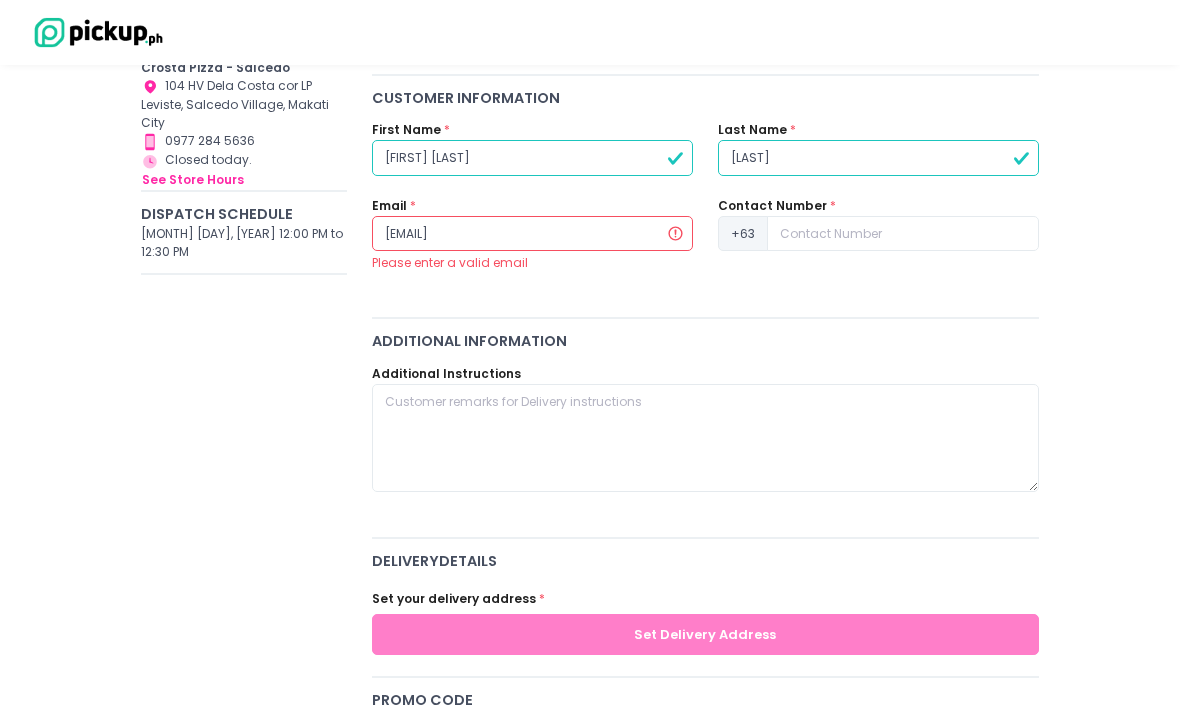 type on "[EMAIL]" 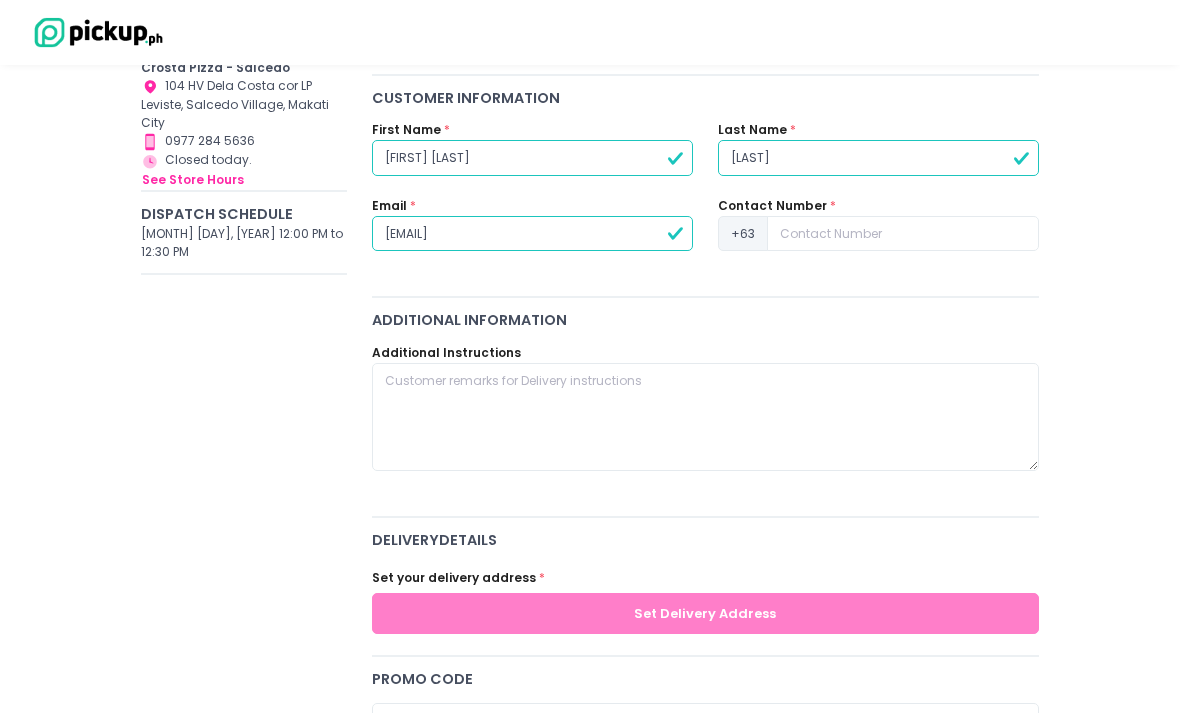 type on "[EMAIL]" 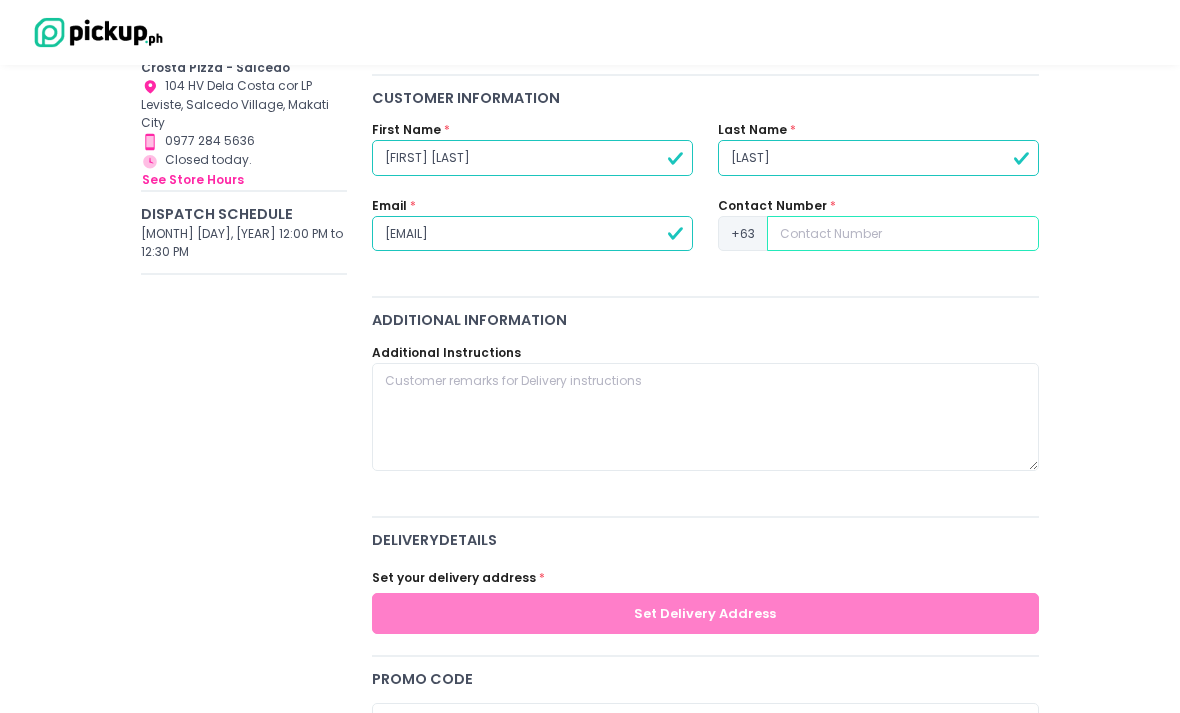 click at bounding box center [903, 234] 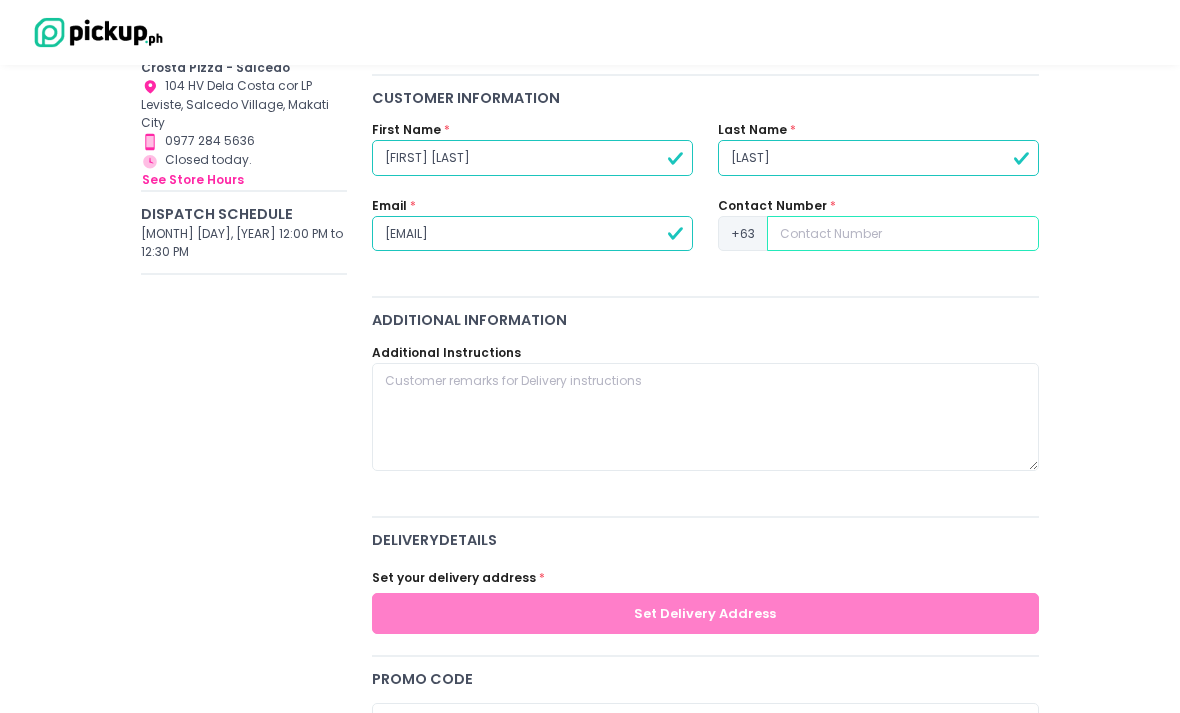 type on "P" 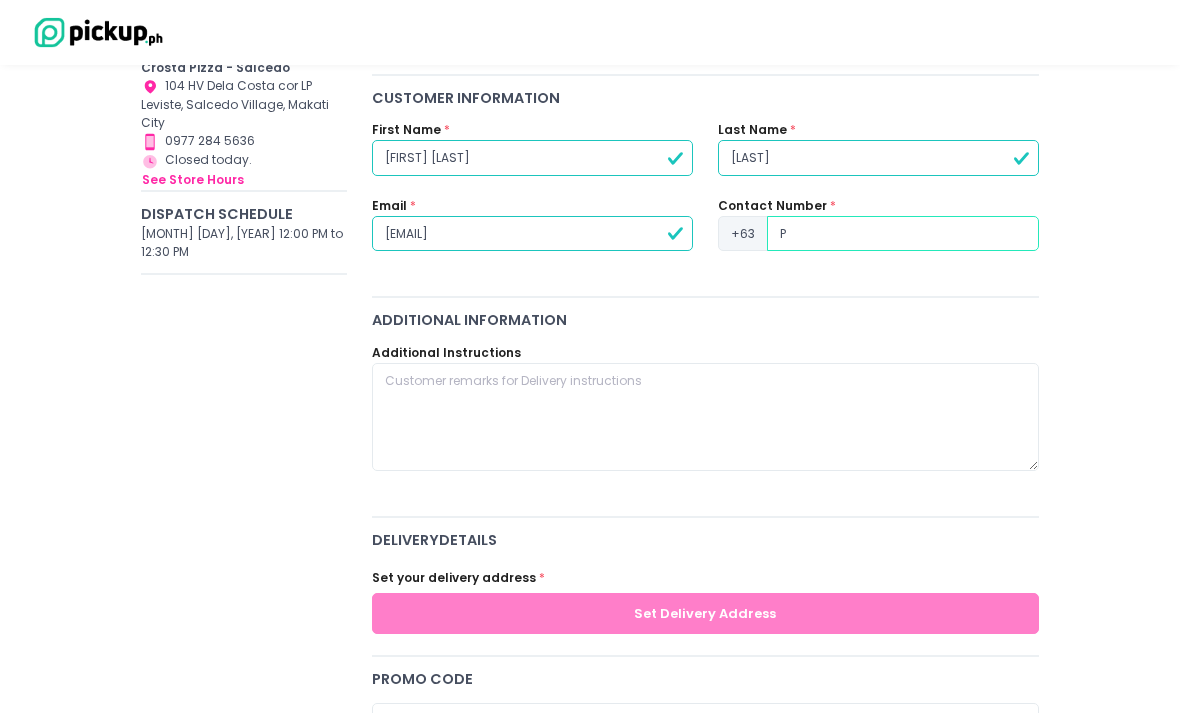 radio on "true" 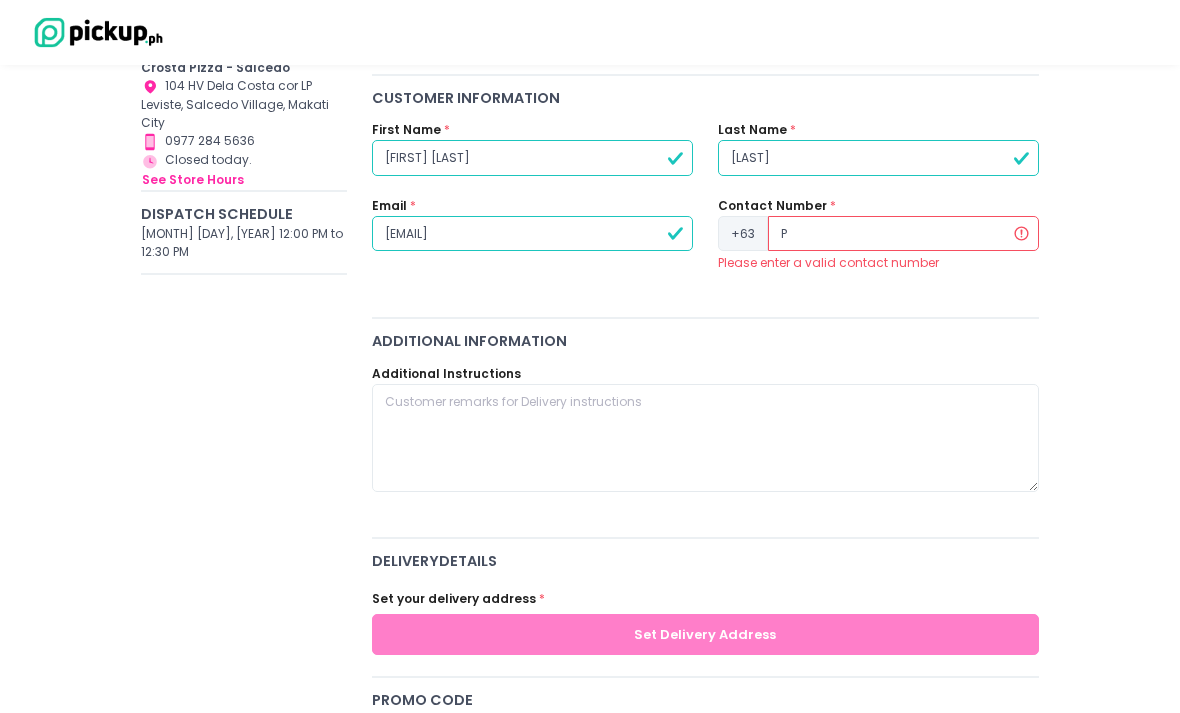 type 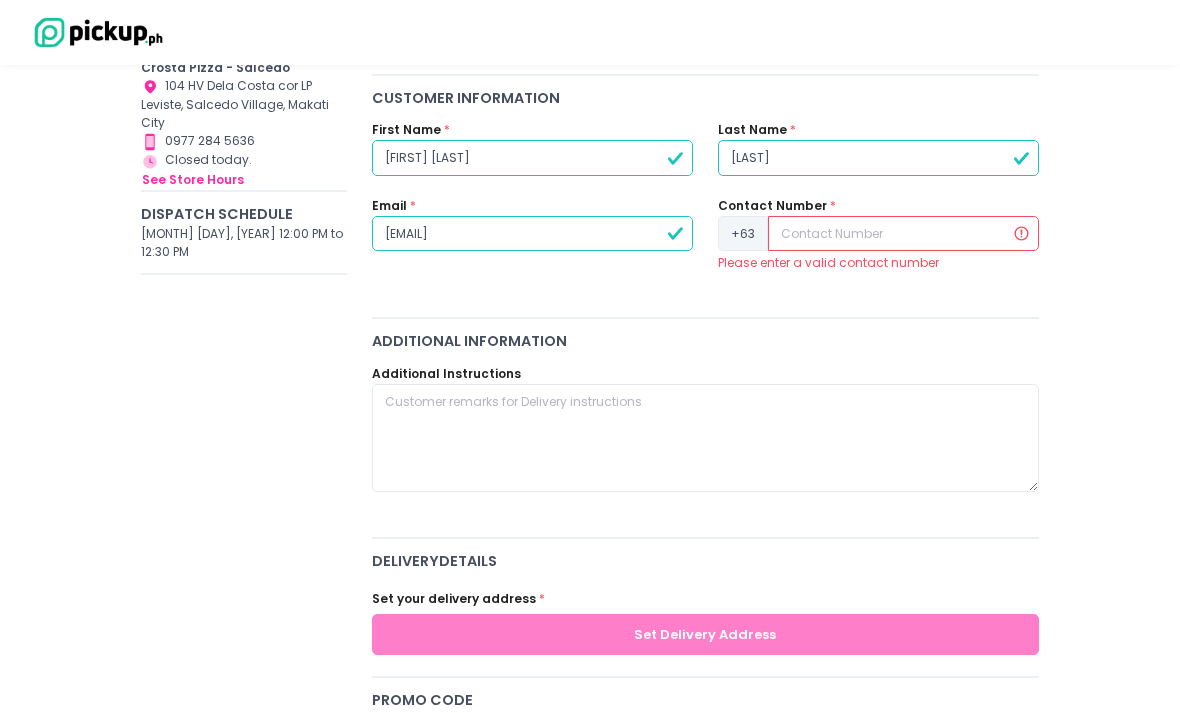 radio on "true" 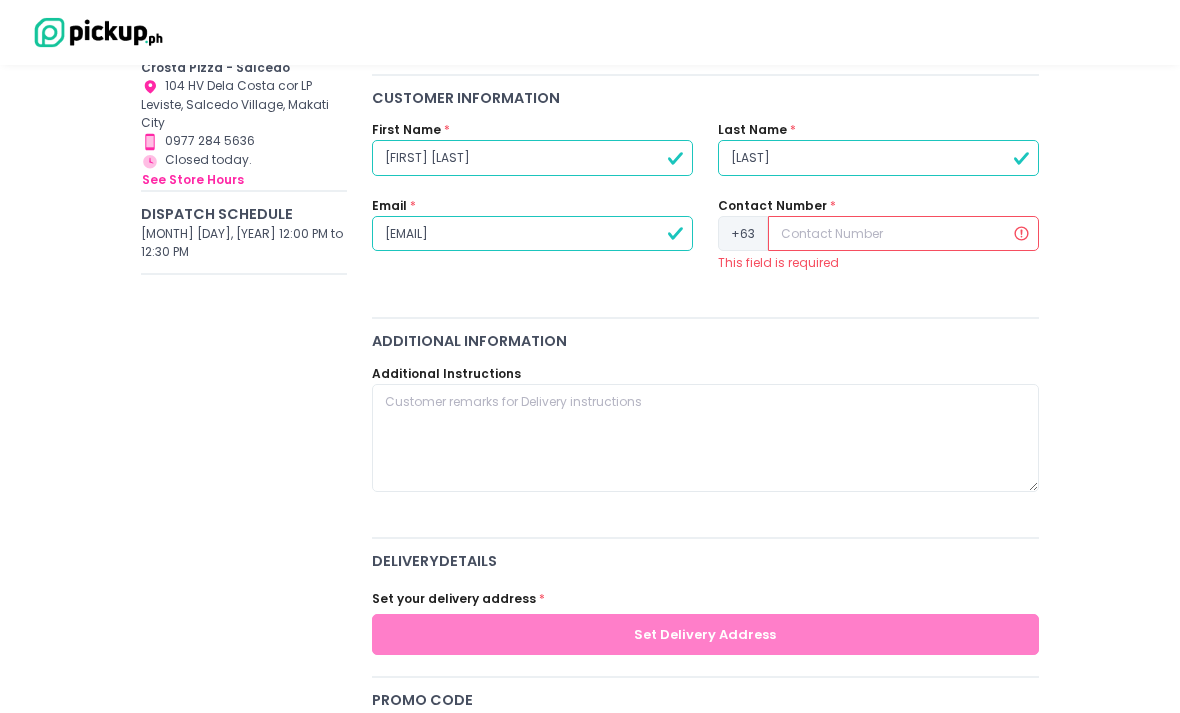 type on "0" 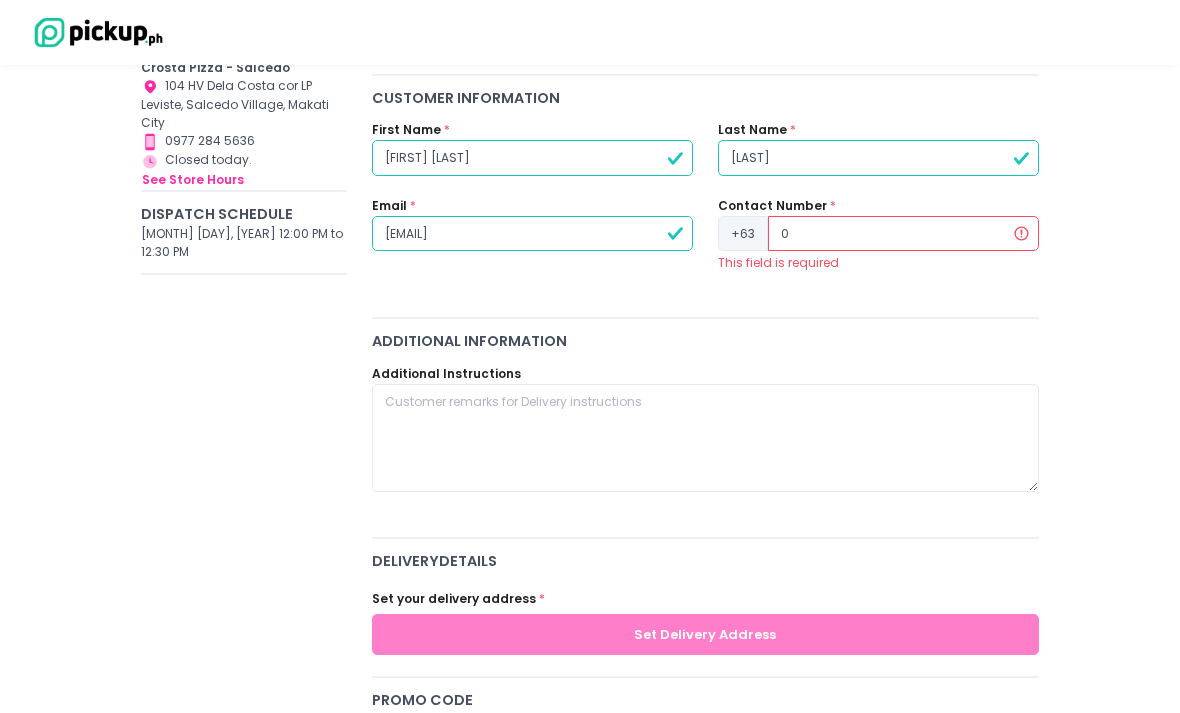 radio on "true" 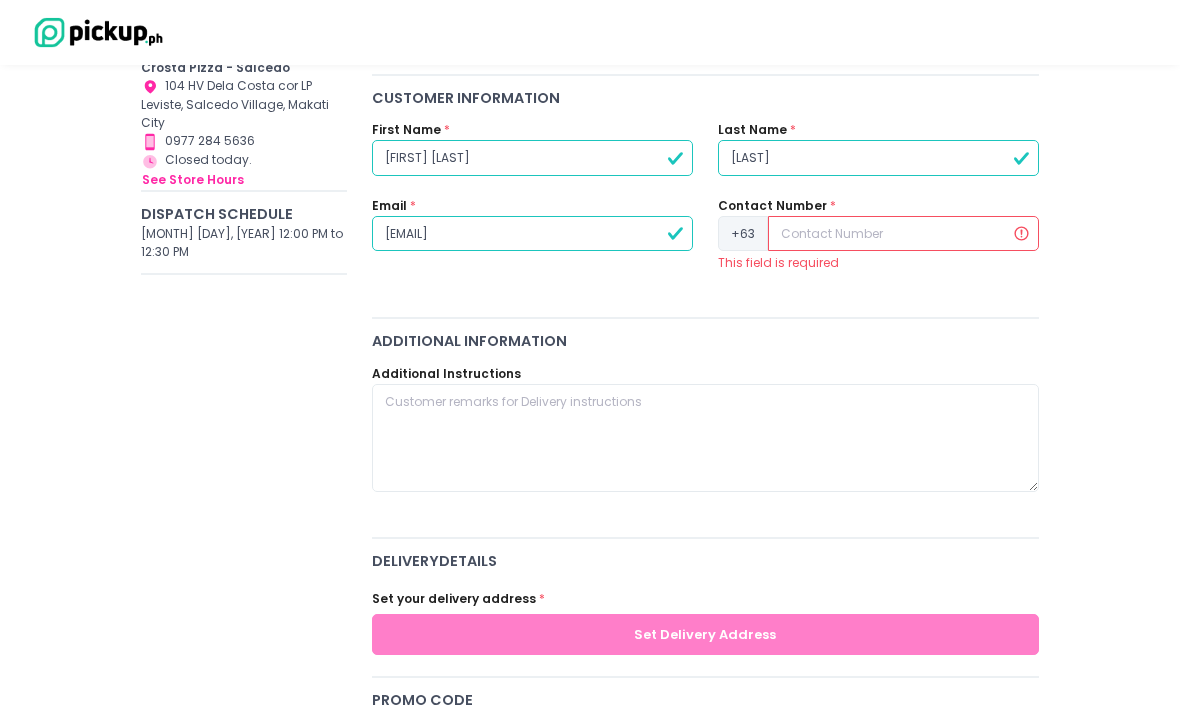 radio on "true" 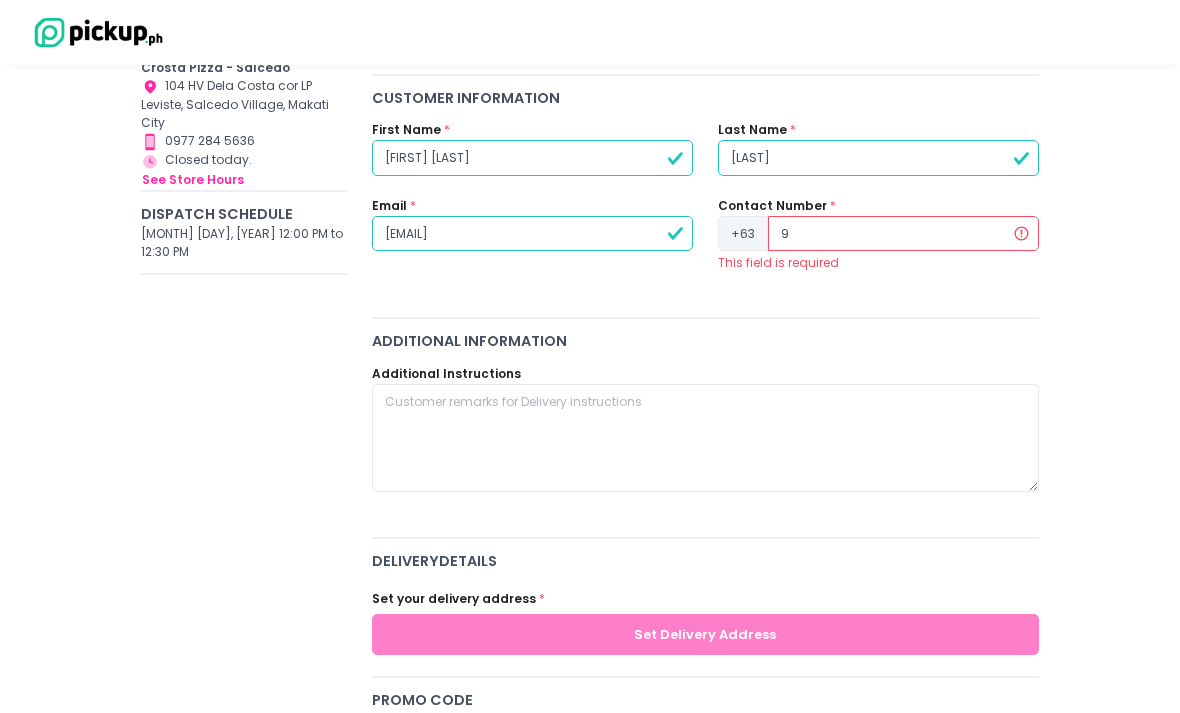radio on "true" 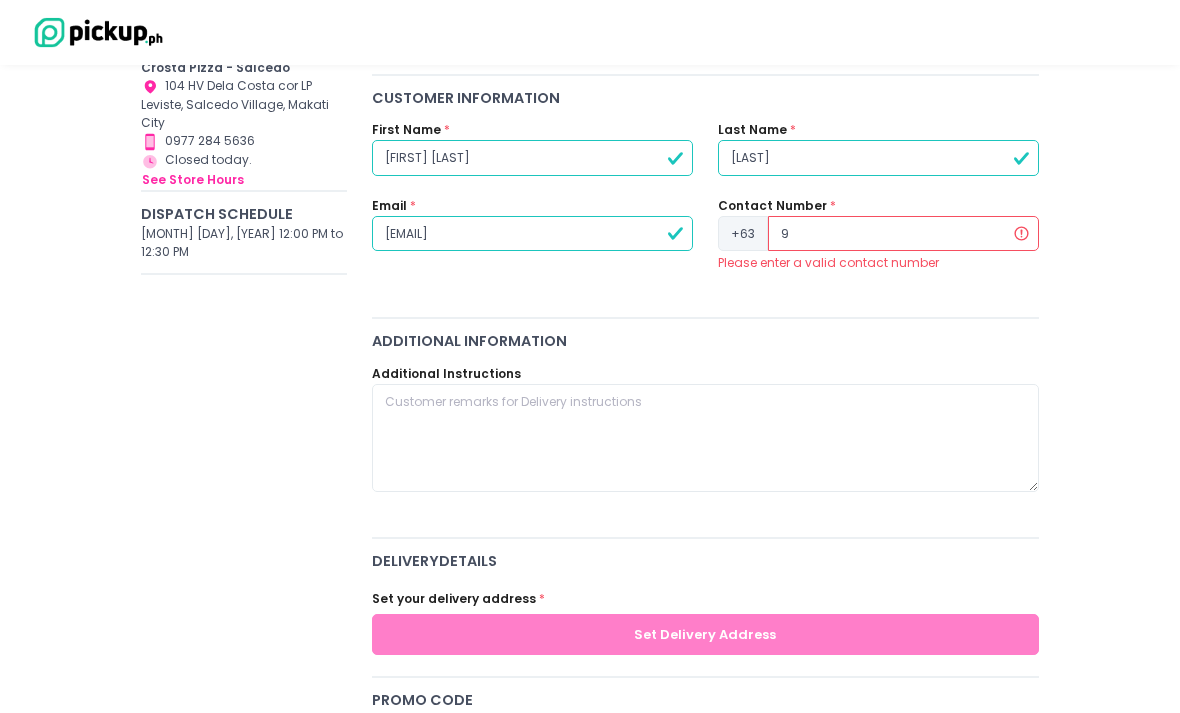 type on "92" 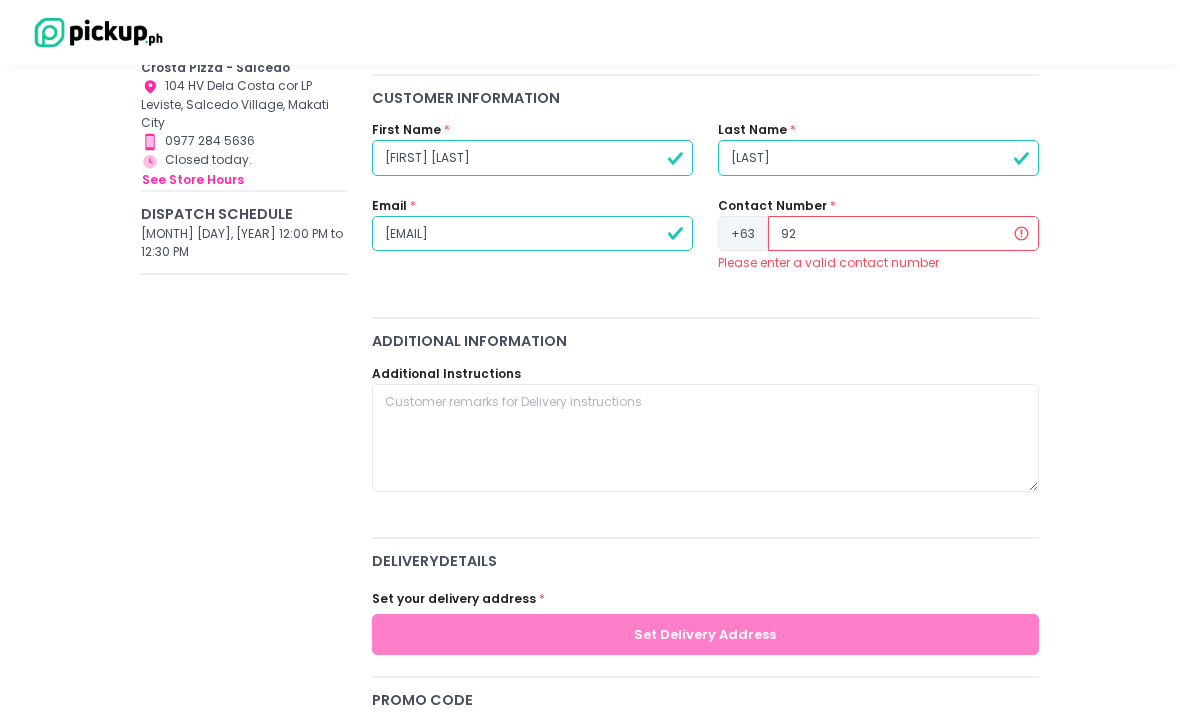 radio on "true" 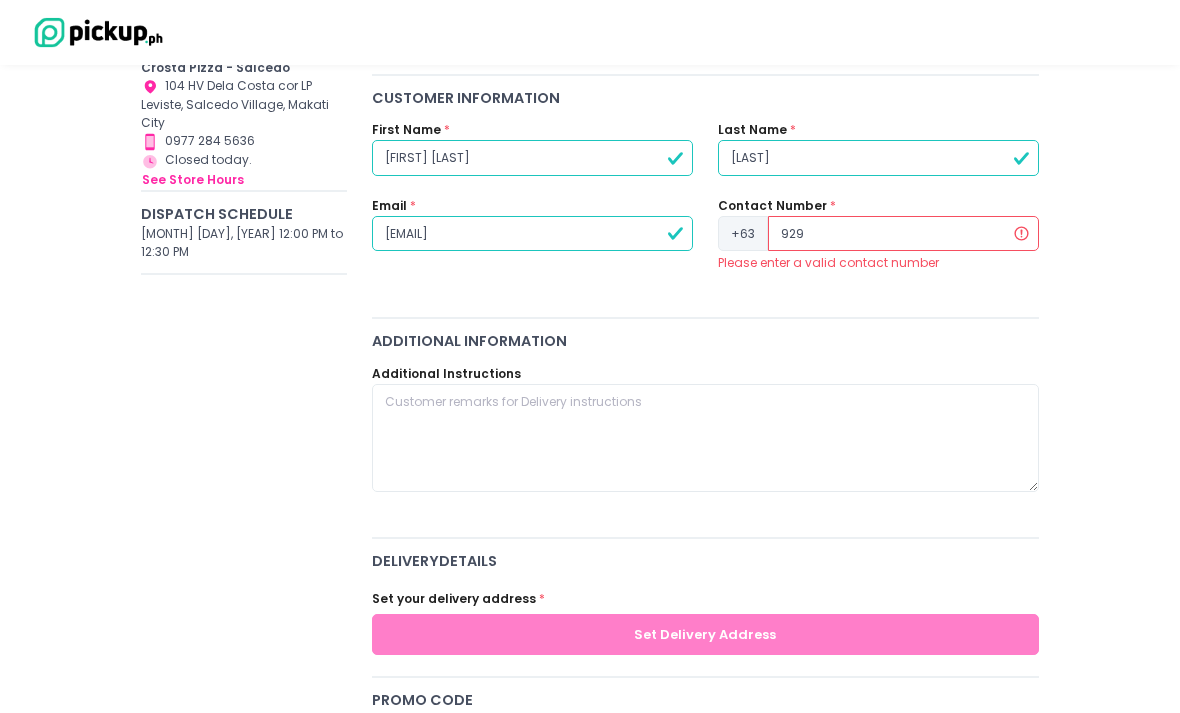 radio on "true" 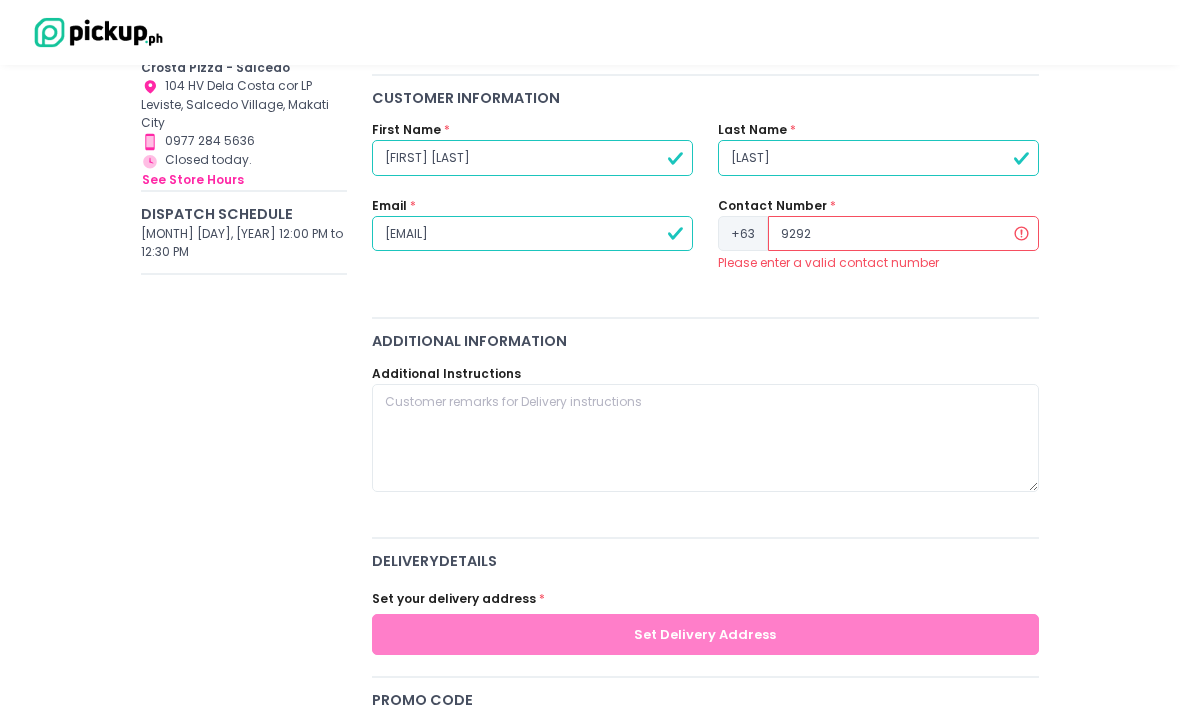 radio on "true" 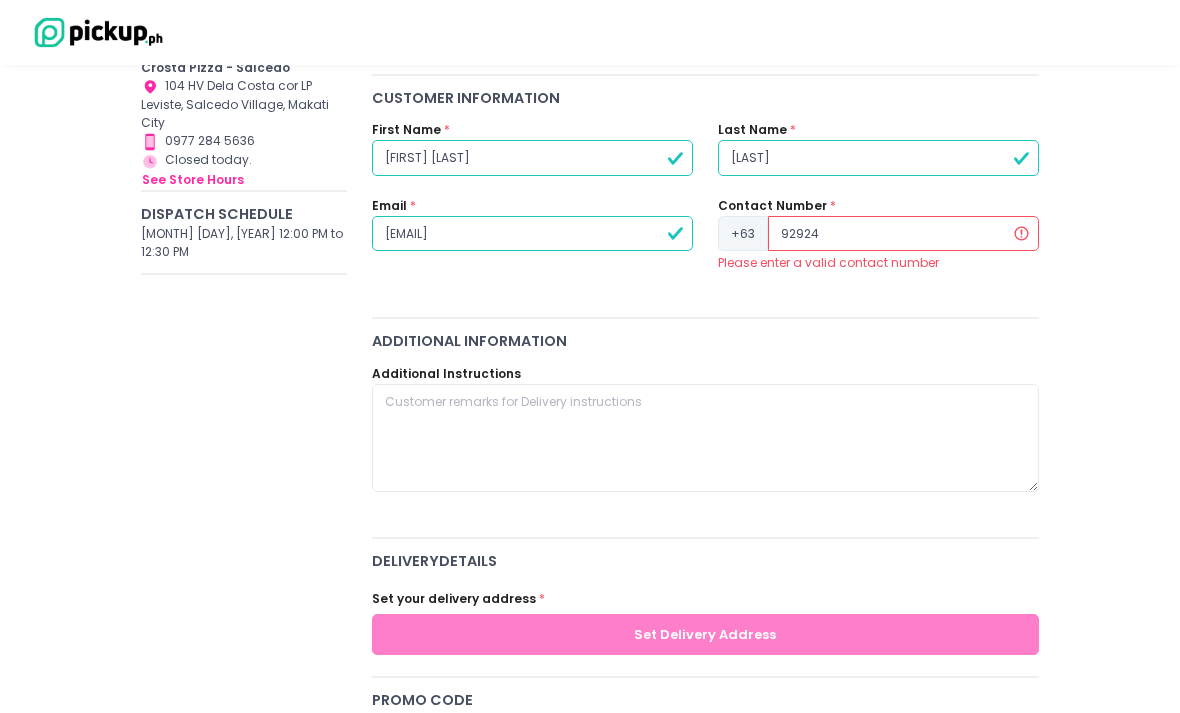 radio on "true" 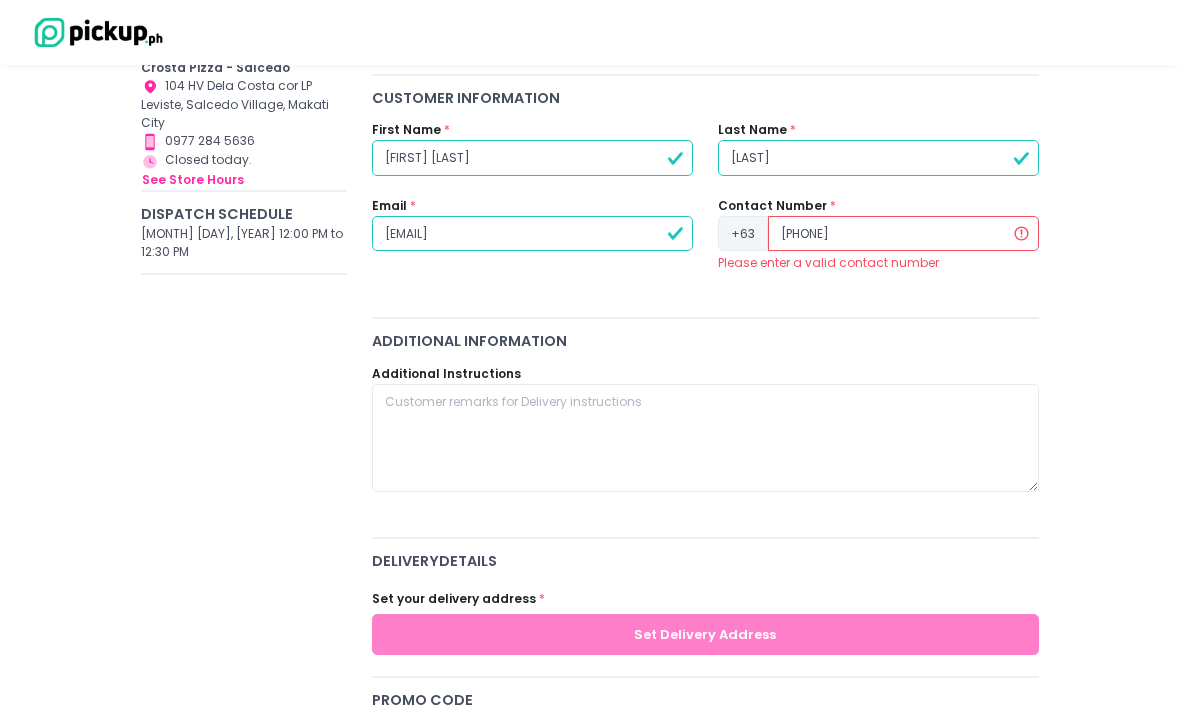 radio on "true" 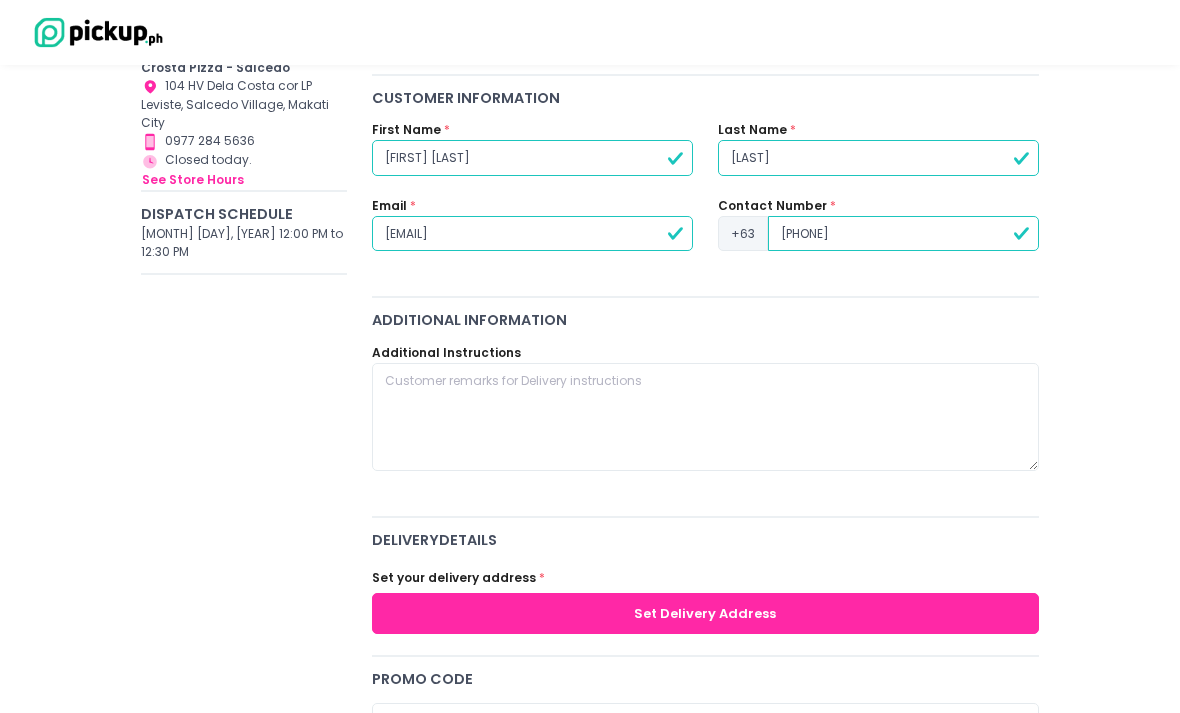 type on "[PHONE]" 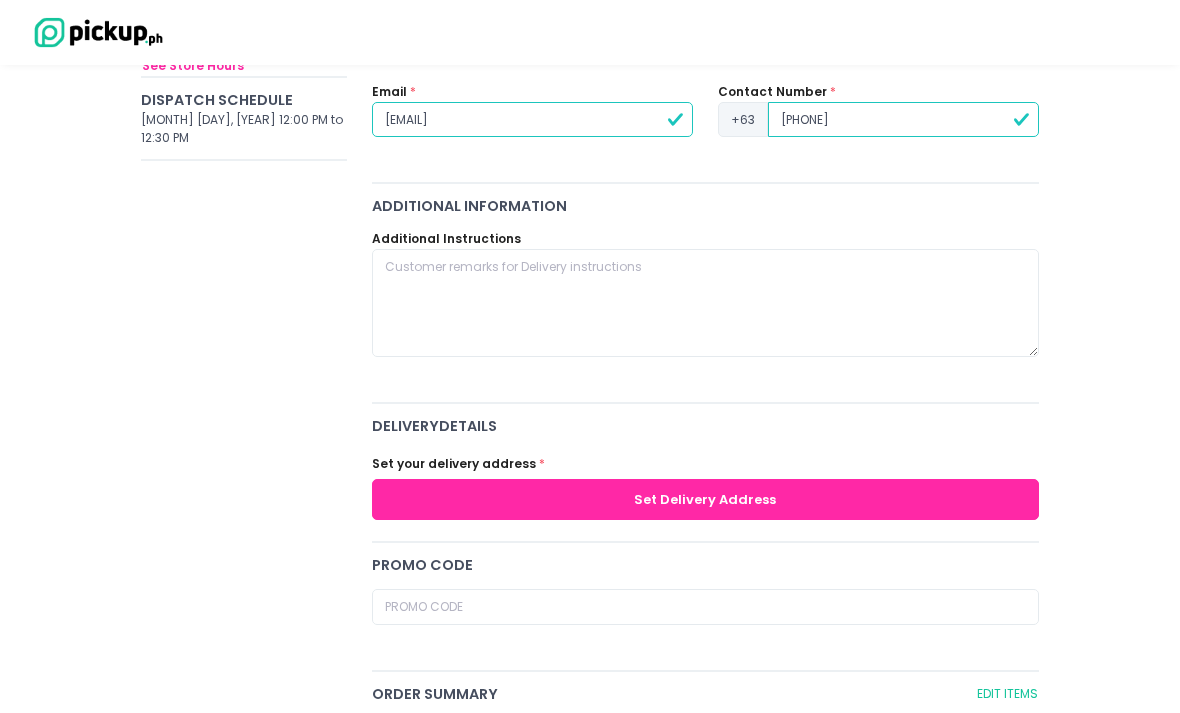 scroll, scrollTop: 372, scrollLeft: 0, axis: vertical 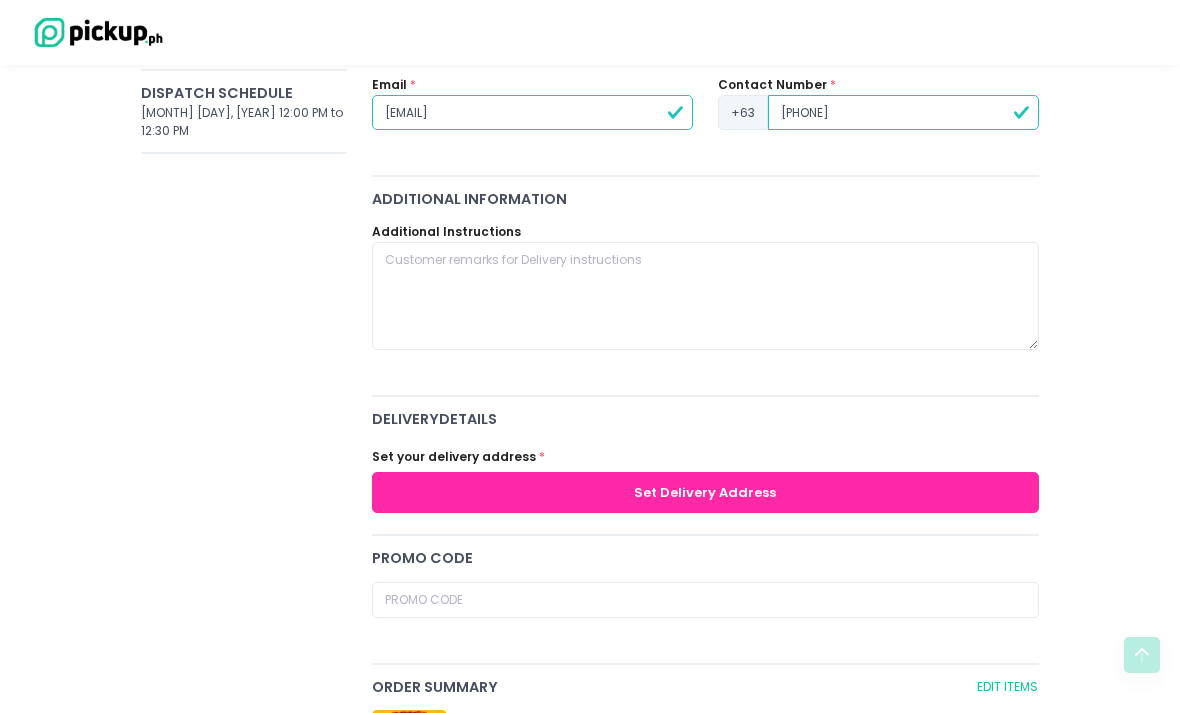 click on "Set Delivery Address" at bounding box center [705, 492] 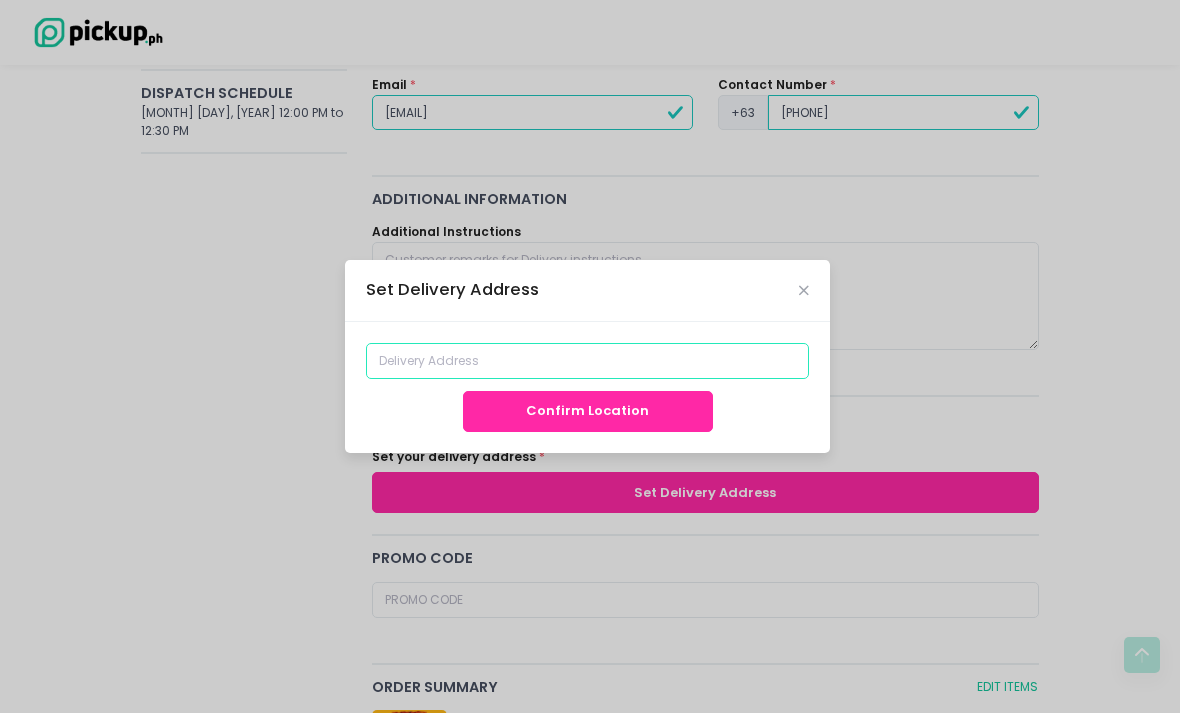 click at bounding box center [587, 361] 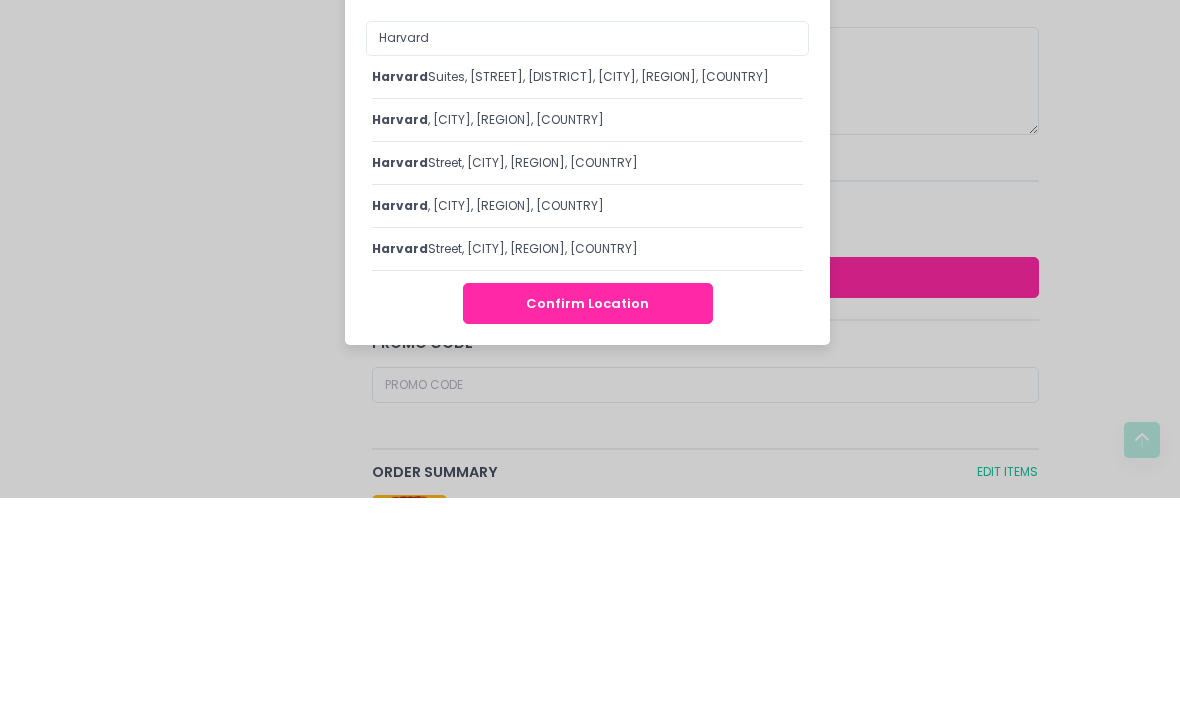 click on "Harvard" at bounding box center (400, 291) 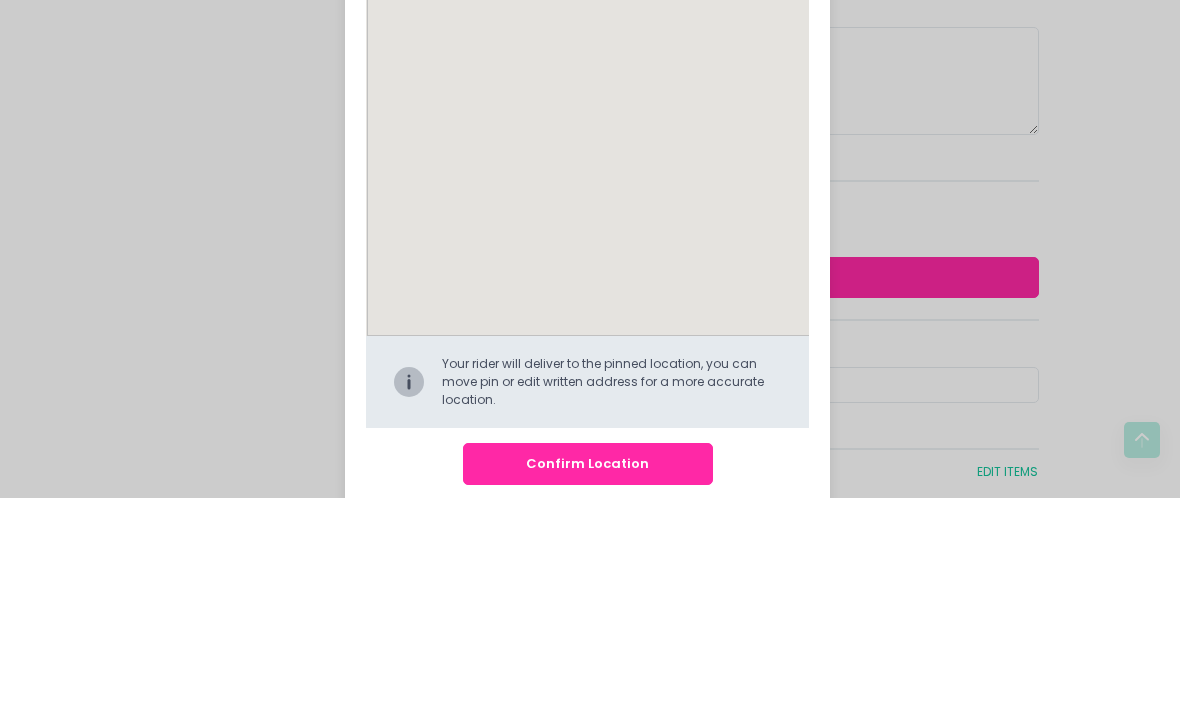 scroll, scrollTop: 587, scrollLeft: 0, axis: vertical 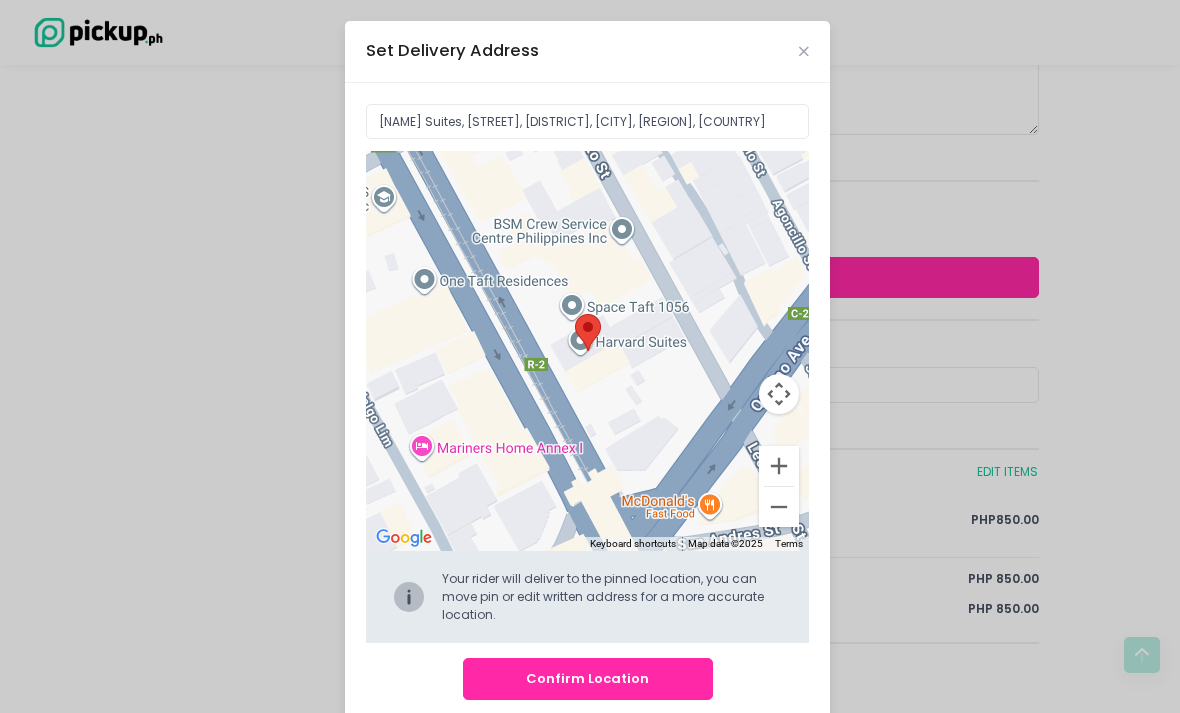 click on "Confirm Location" at bounding box center (588, 678) 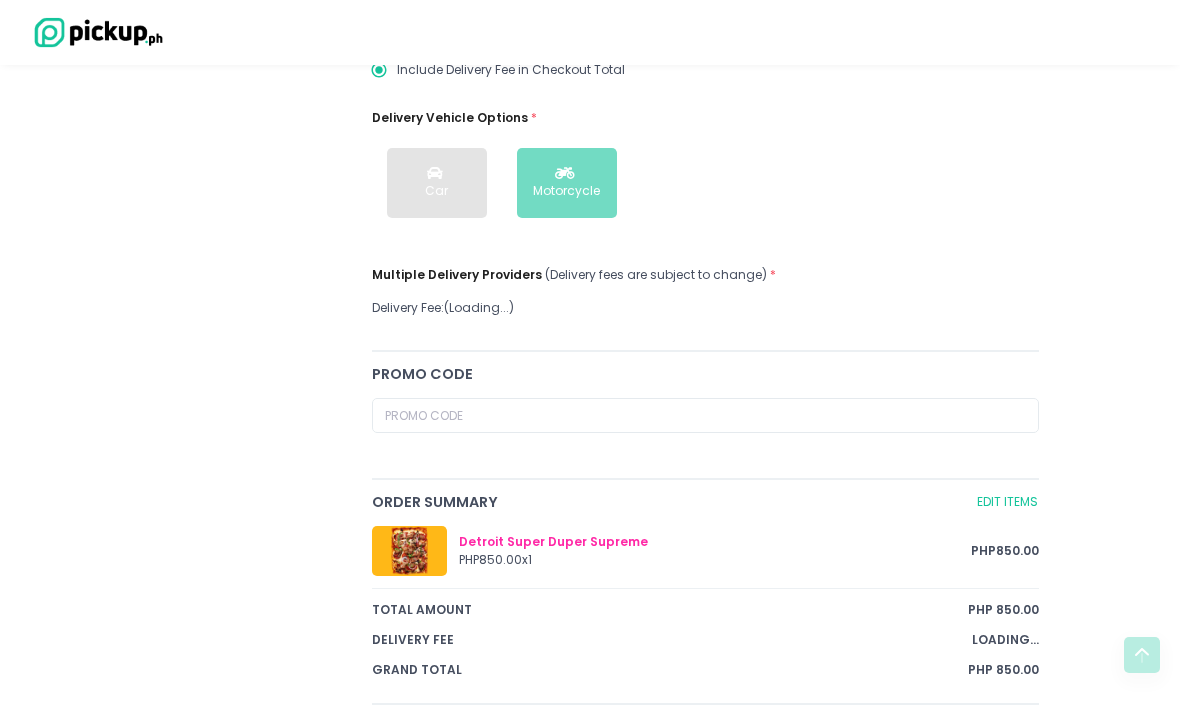 radio on "true" 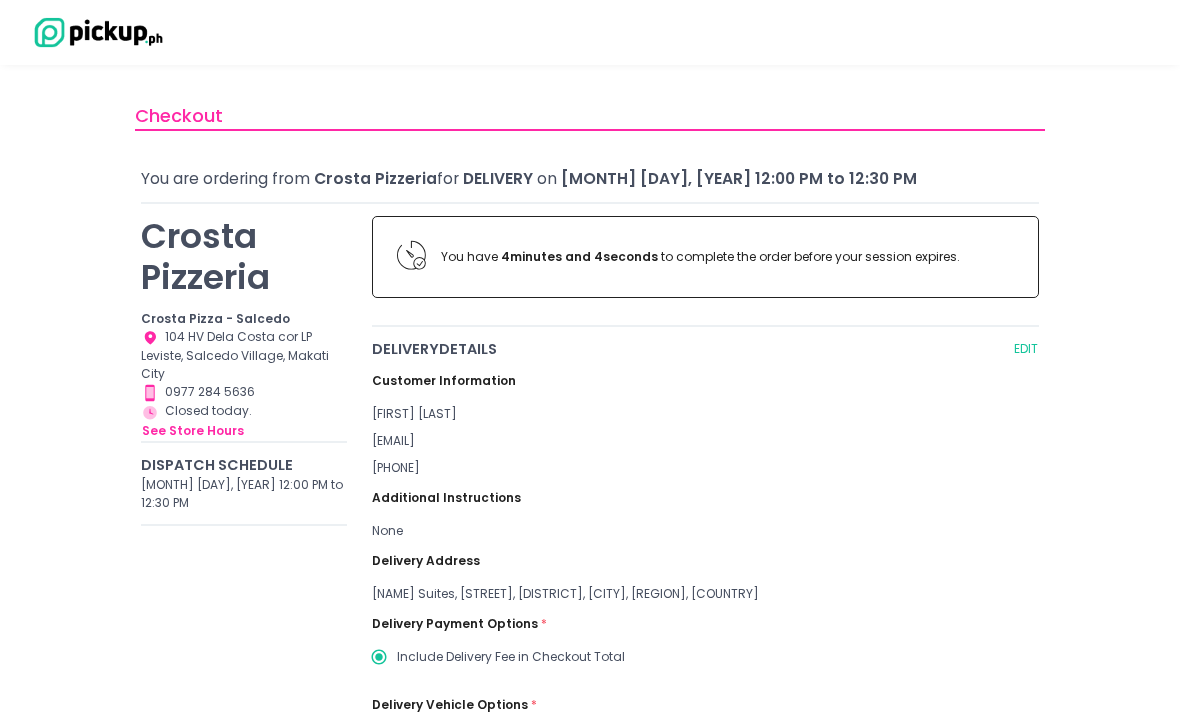 scroll, scrollTop: 25, scrollLeft: 0, axis: vertical 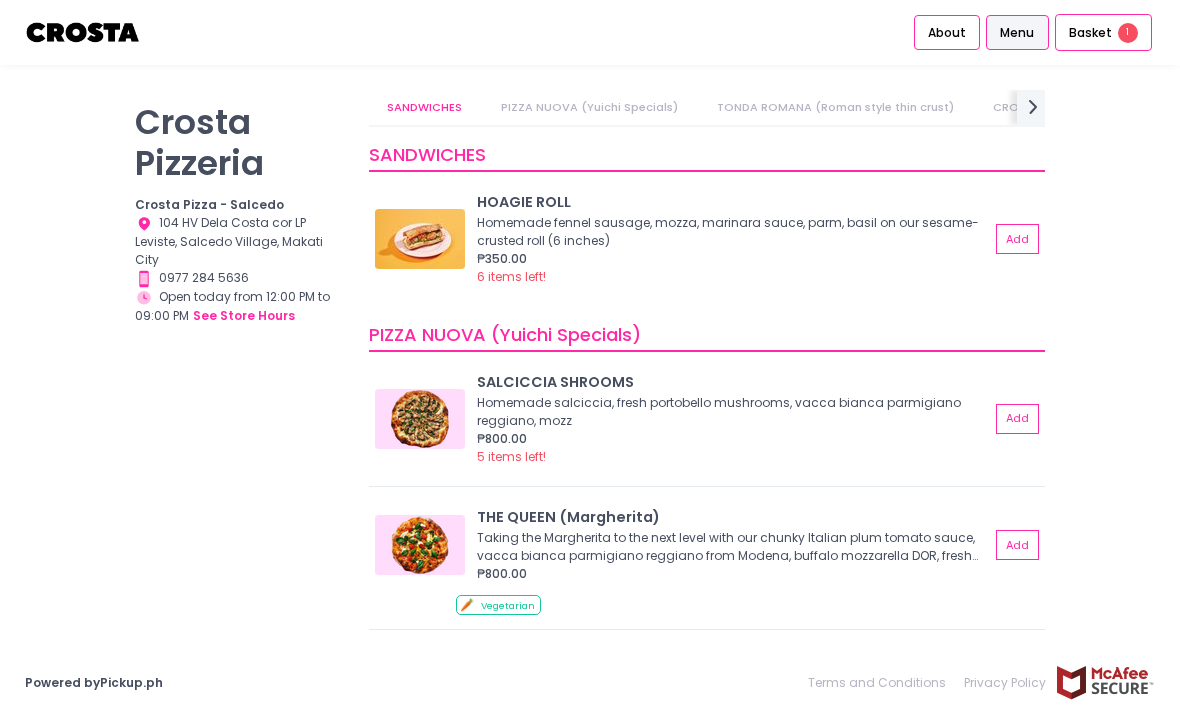 click on "next Created with Sketch." 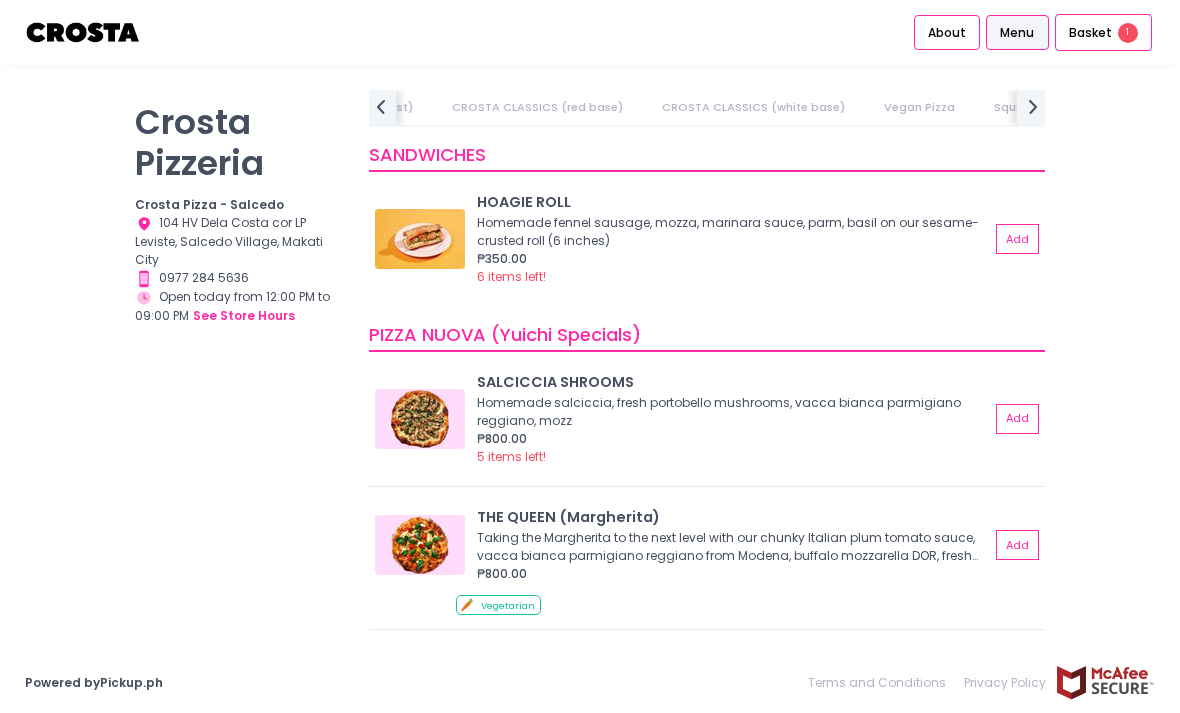 scroll, scrollTop: 0, scrollLeft: 792, axis: horizontal 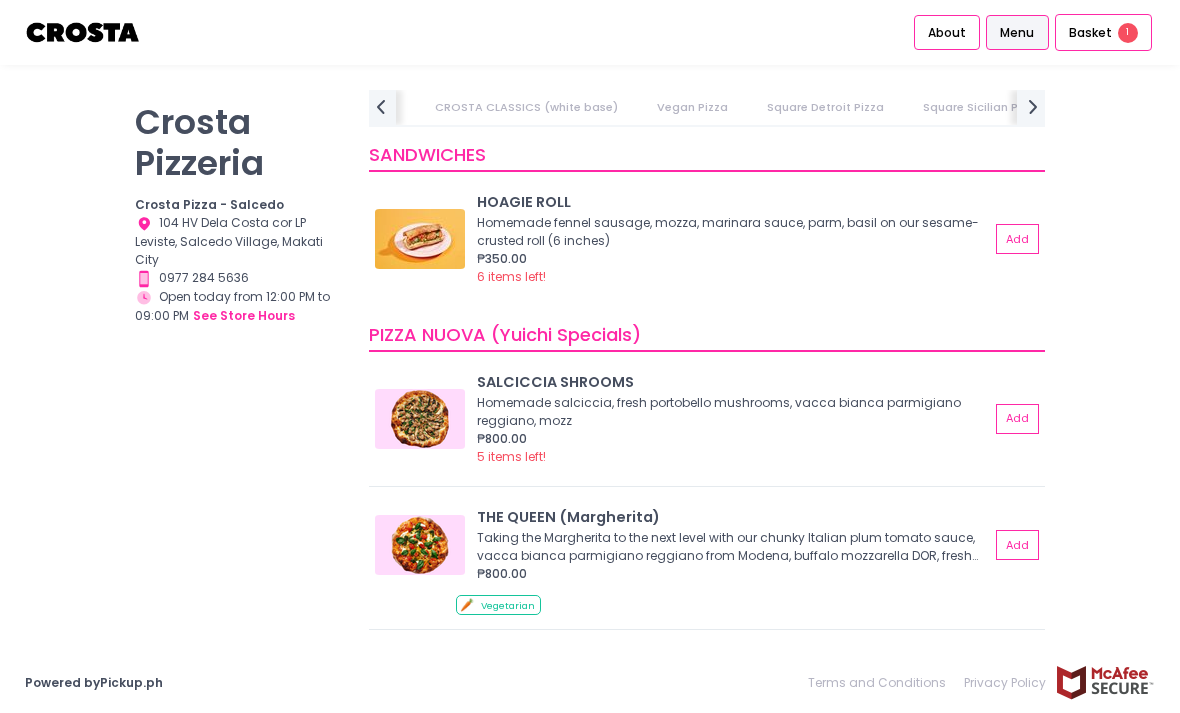 click on "Square Detroit Pizza" at bounding box center (825, 107) 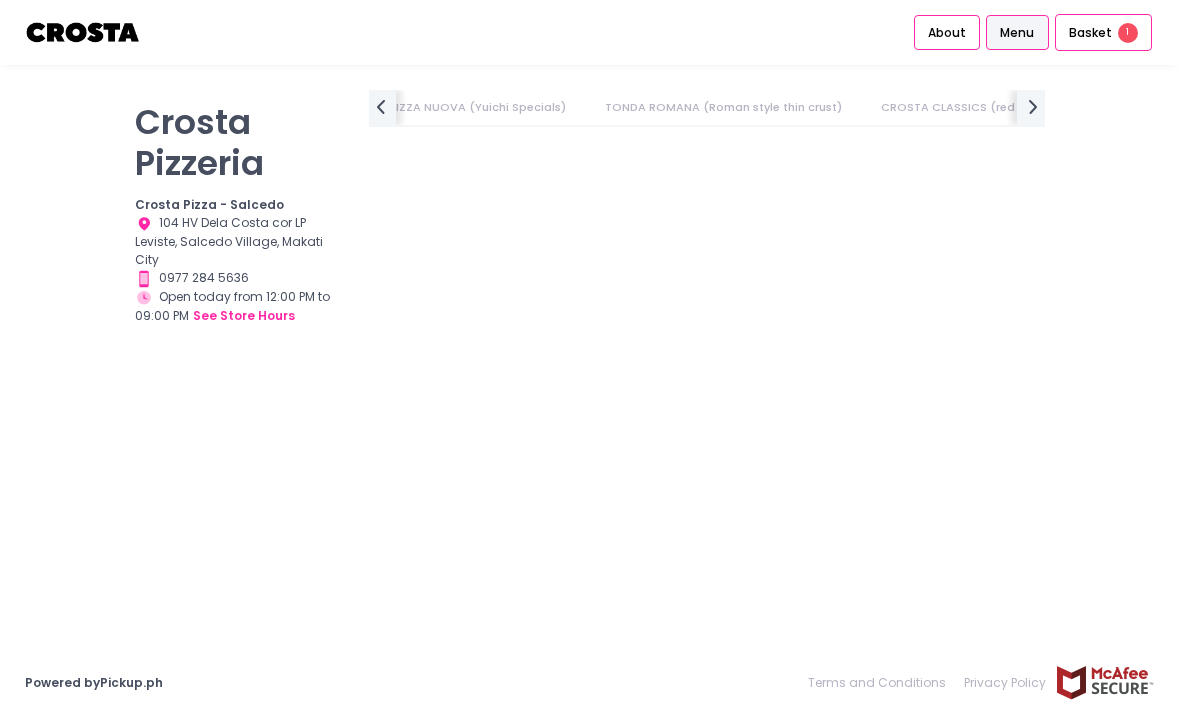 scroll, scrollTop: 0, scrollLeft: 481, axis: horizontal 